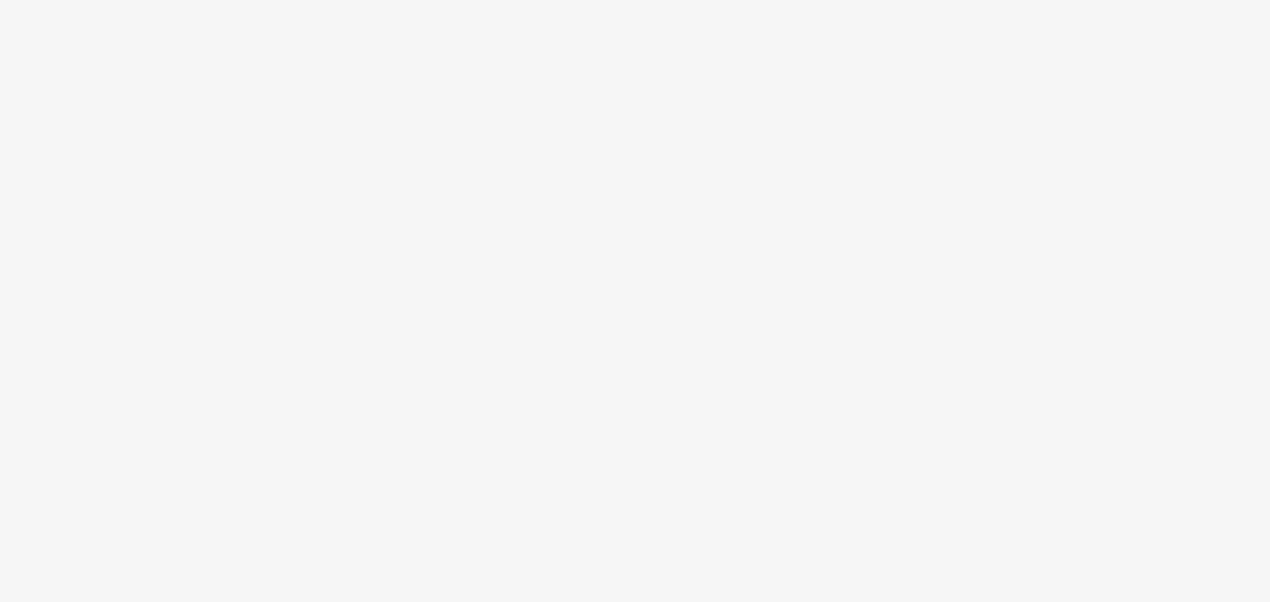 scroll, scrollTop: 0, scrollLeft: 0, axis: both 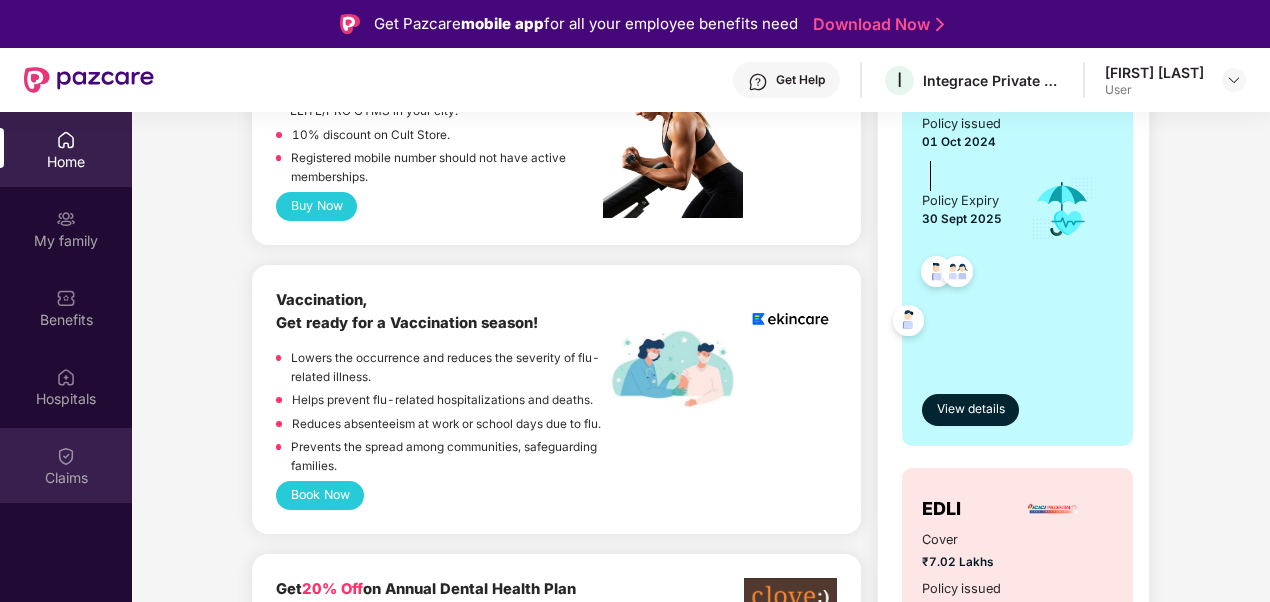 click on "Claims" at bounding box center [66, 478] 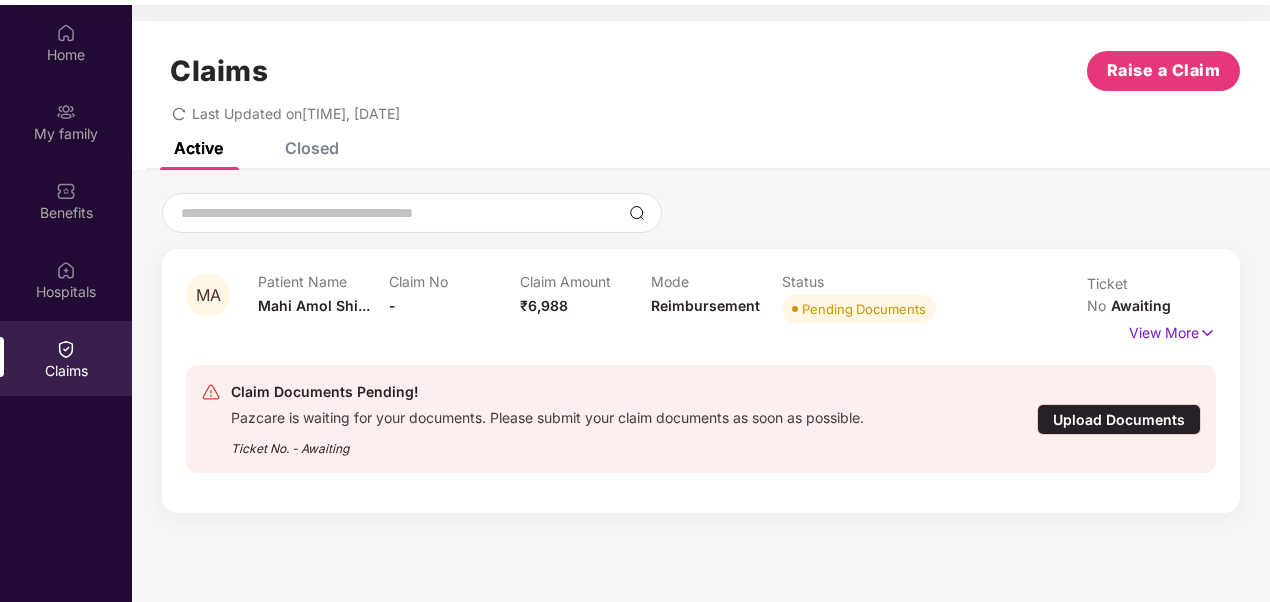 scroll, scrollTop: 112, scrollLeft: 0, axis: vertical 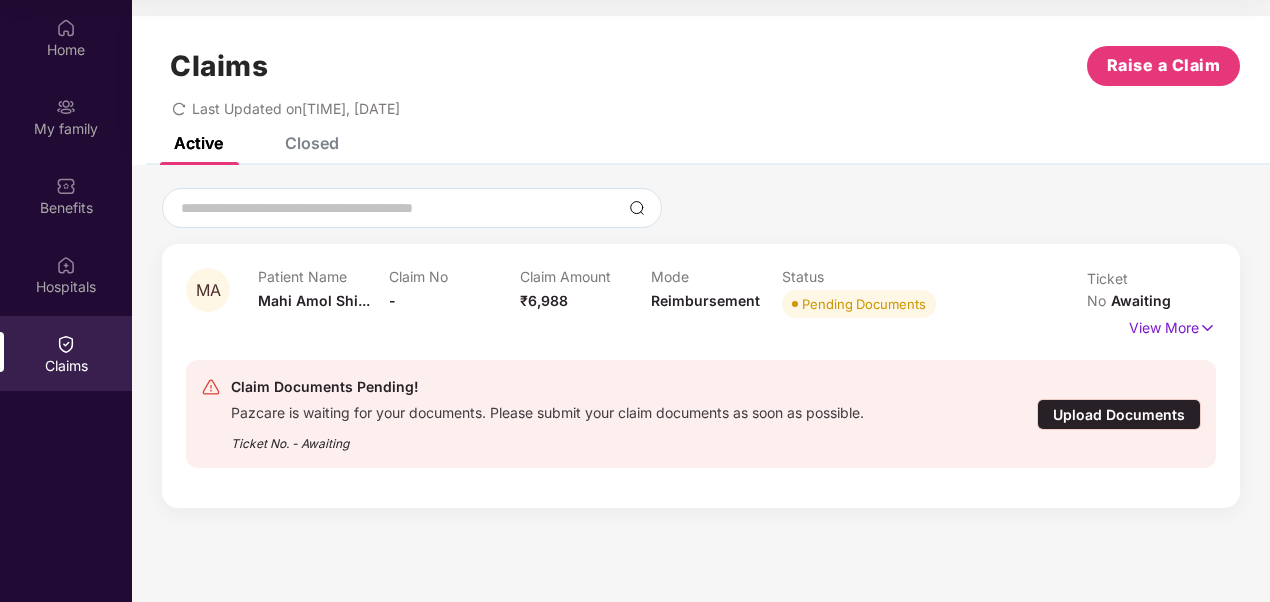 click on "Upload Documents" at bounding box center [1119, 414] 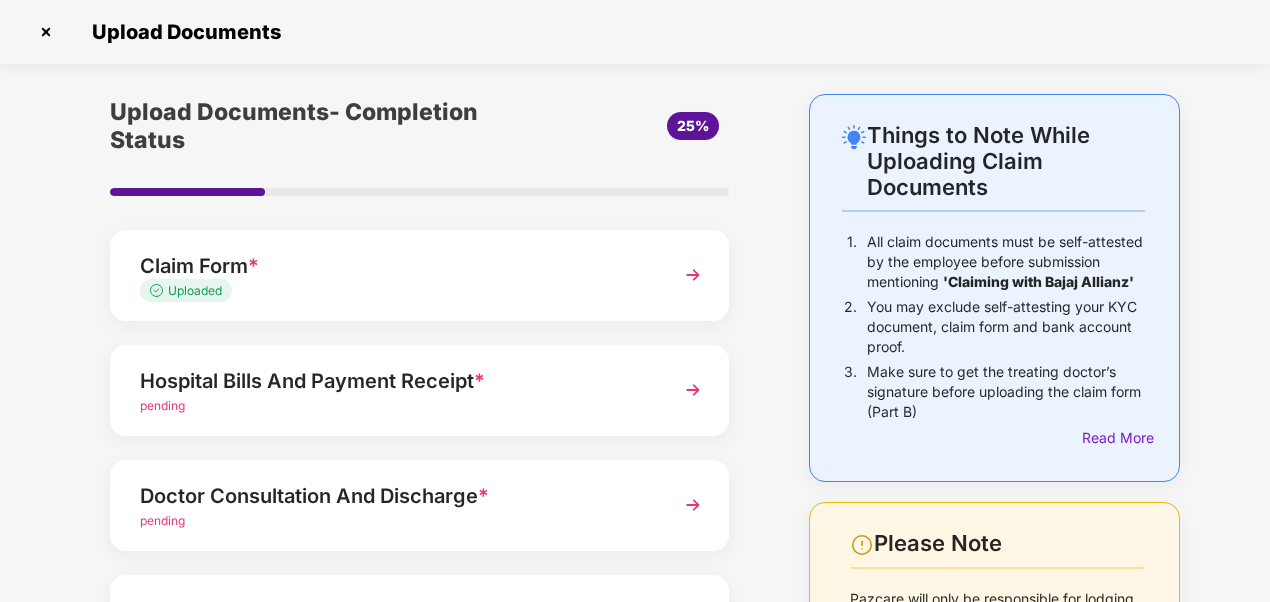 click on "Uploaded" at bounding box center [195, 290] 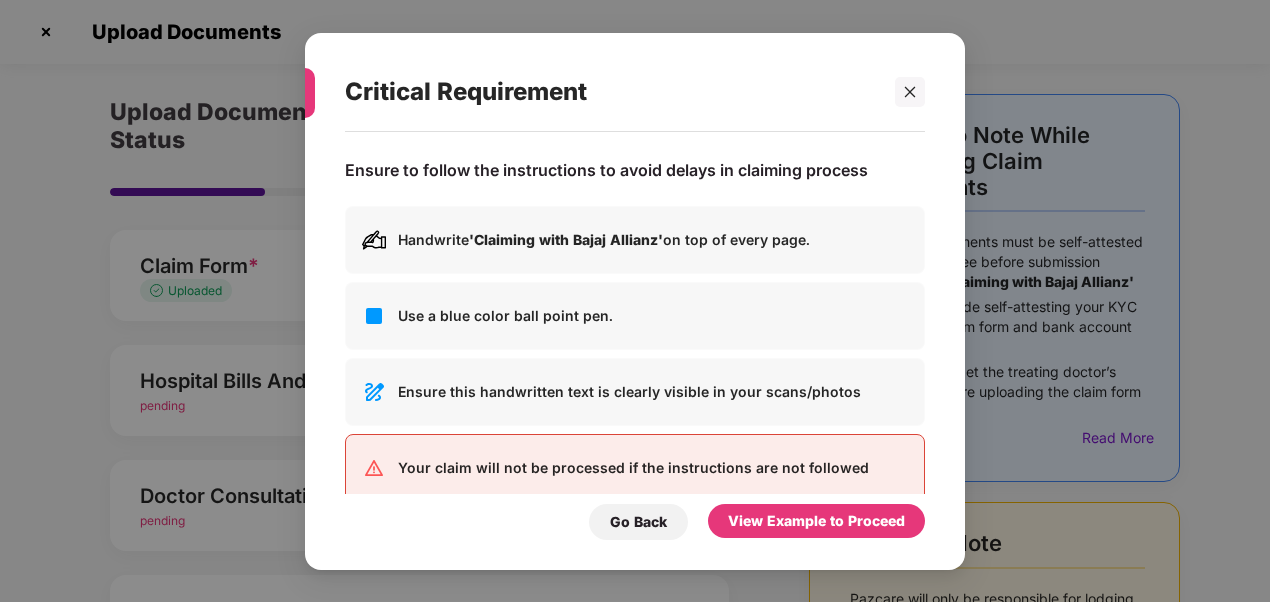 scroll, scrollTop: 0, scrollLeft: 0, axis: both 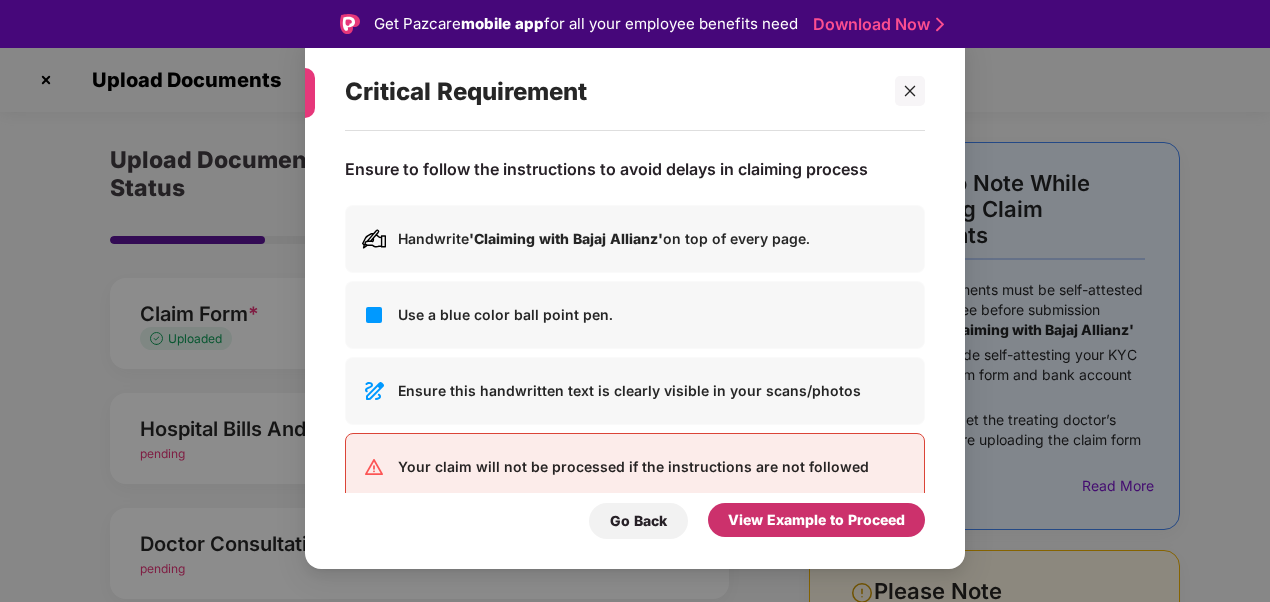 click on "View Example to Proceed" at bounding box center (816, 520) 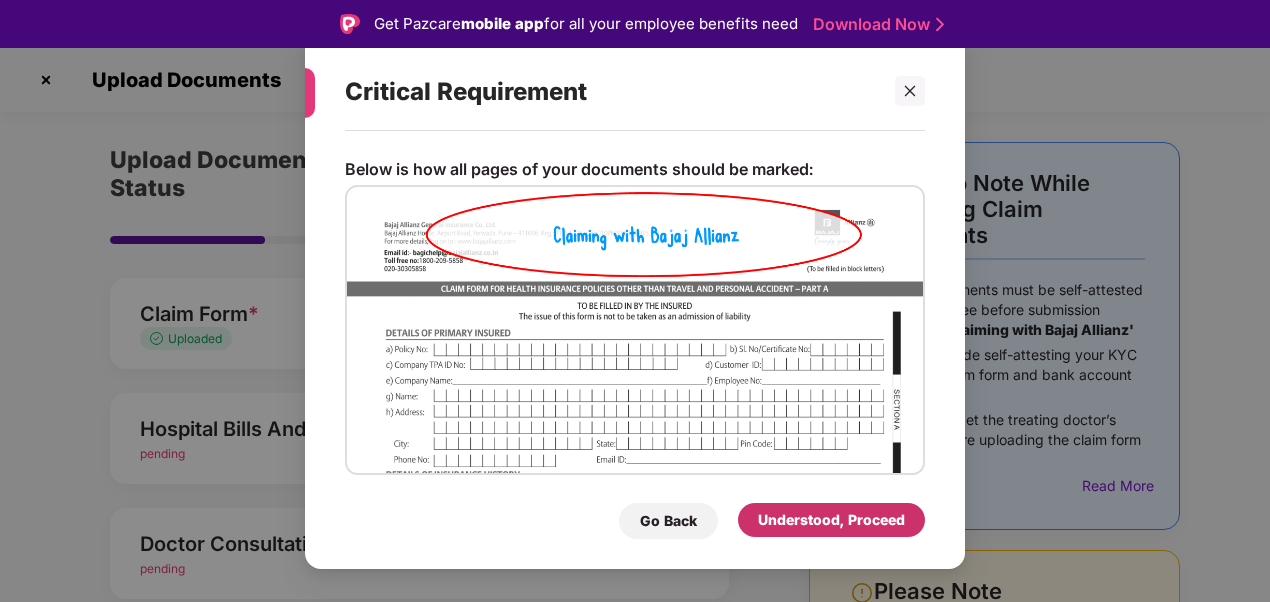 click on "Understood, Proceed" at bounding box center (831, 520) 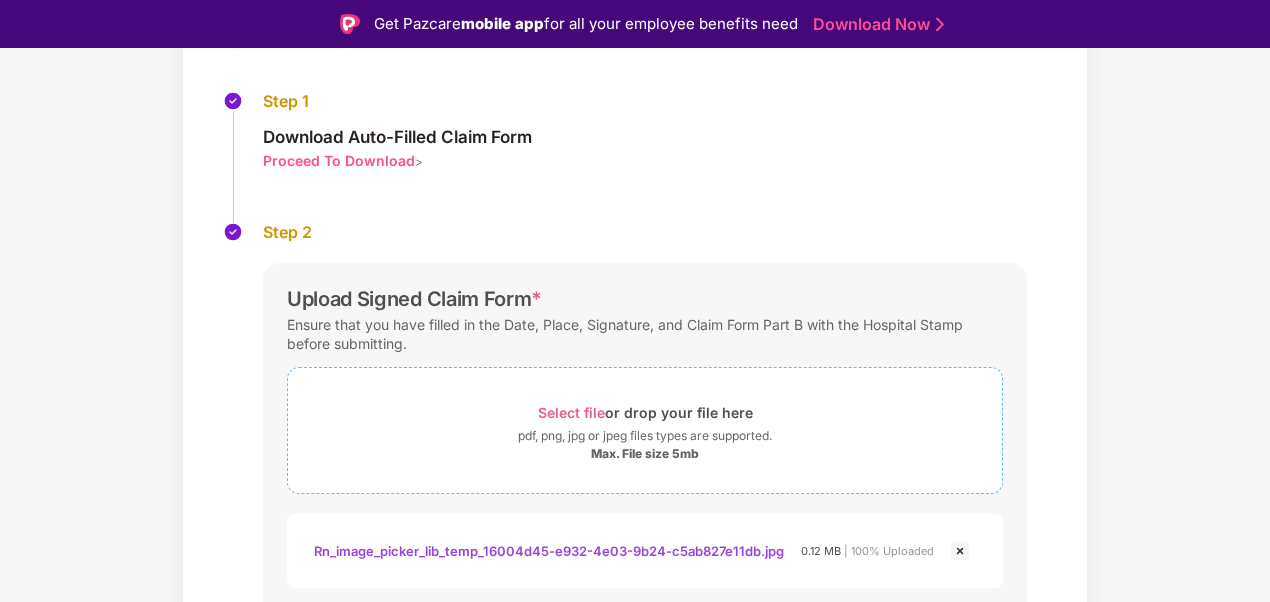 scroll, scrollTop: 200, scrollLeft: 0, axis: vertical 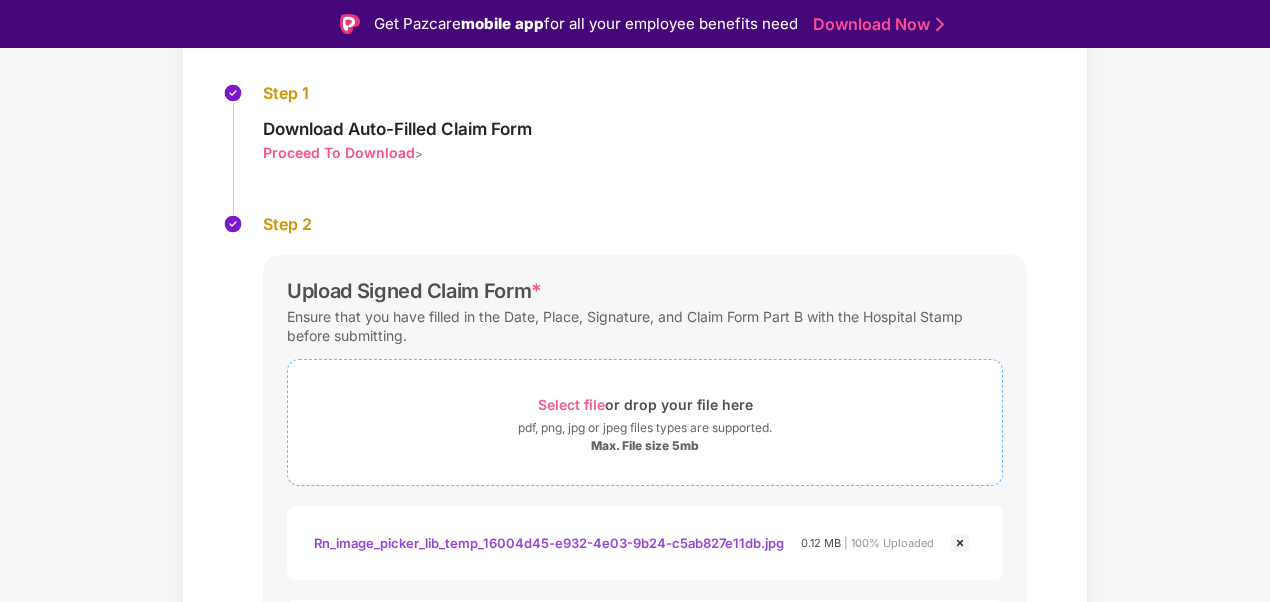 click on "Select file  or drop your file here" at bounding box center (645, 404) 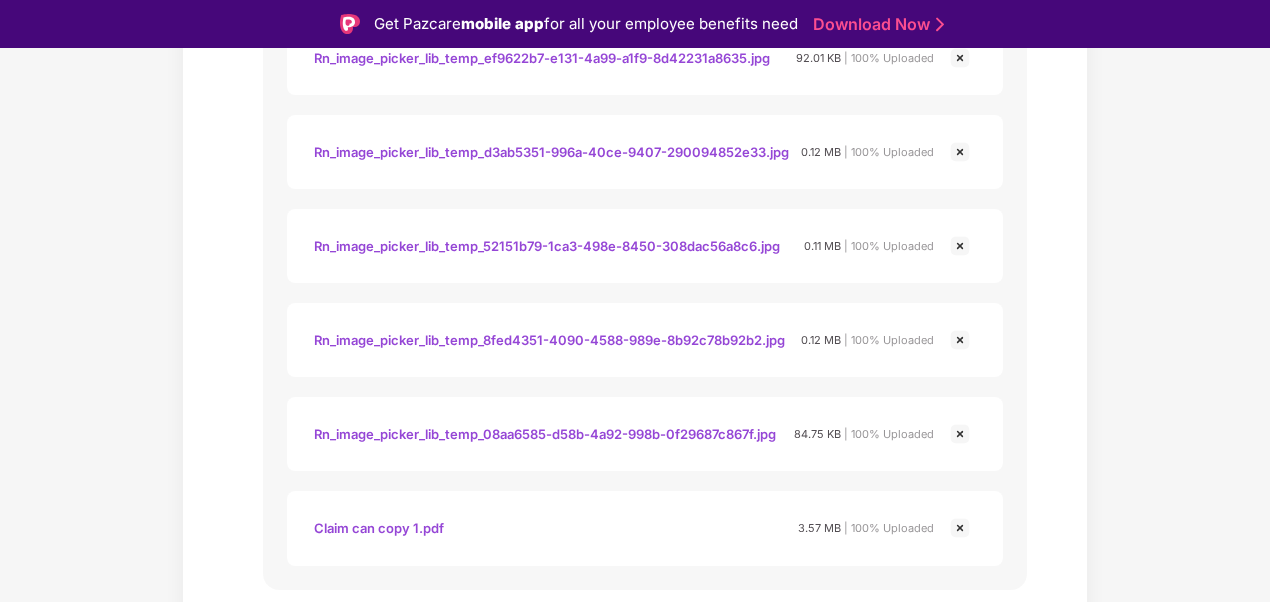 scroll, scrollTop: 972, scrollLeft: 0, axis: vertical 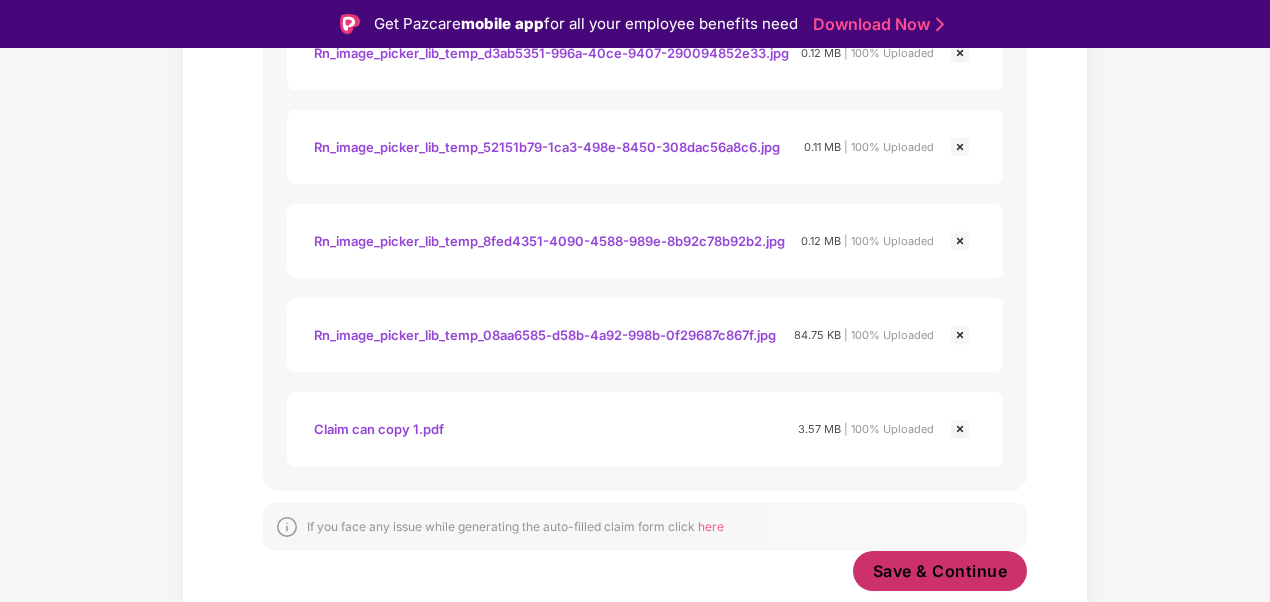 click on "Save & Continue" at bounding box center [940, 571] 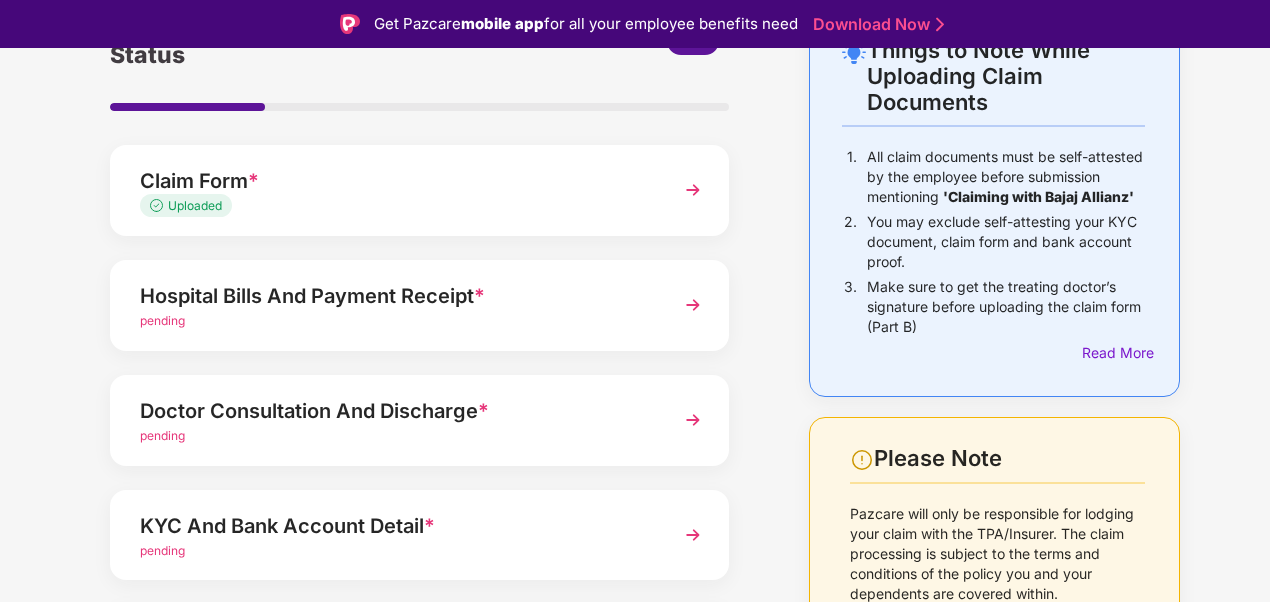 scroll, scrollTop: 200, scrollLeft: 0, axis: vertical 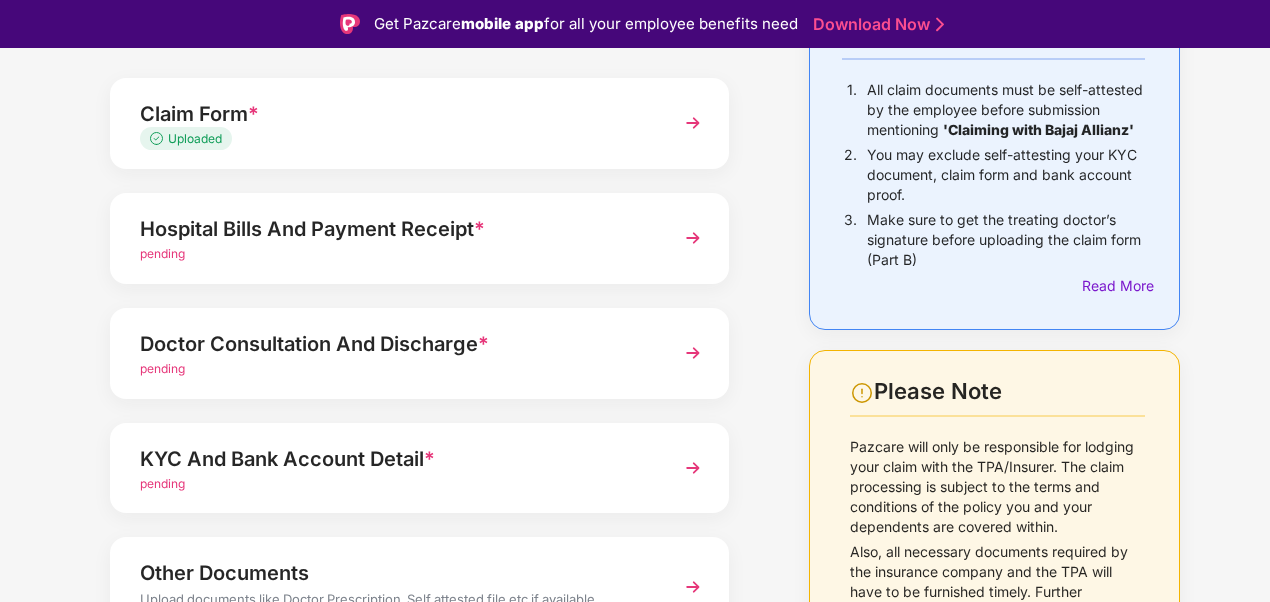 click on "pending" at bounding box center [162, 253] 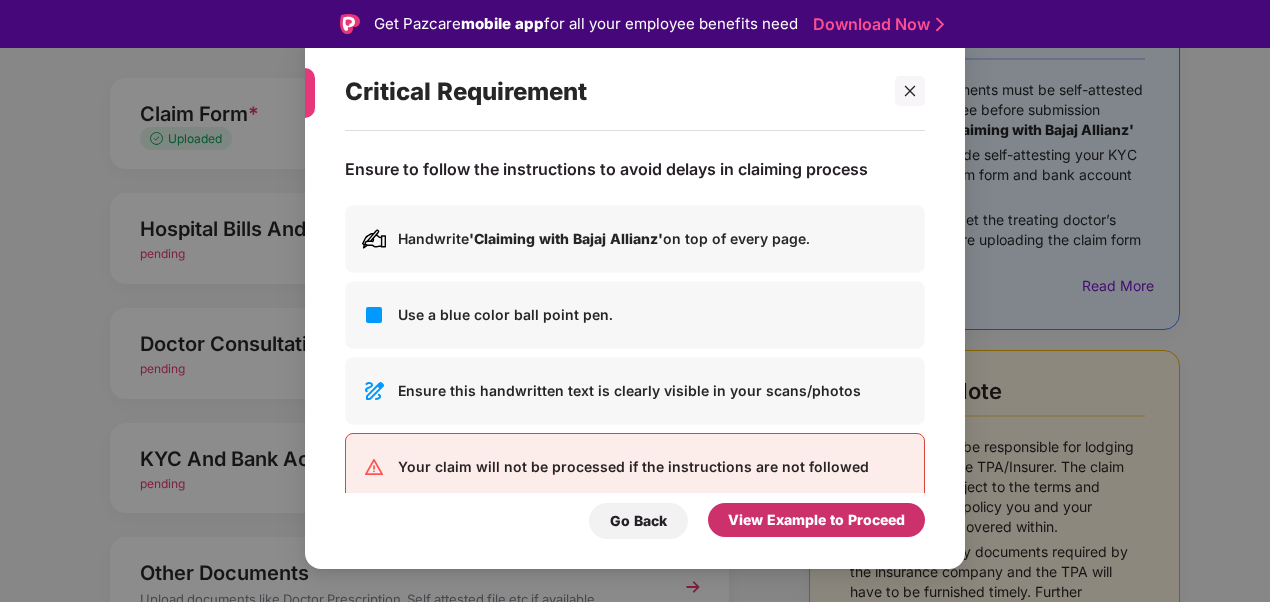 click on "View Example to Proceed" at bounding box center (816, 520) 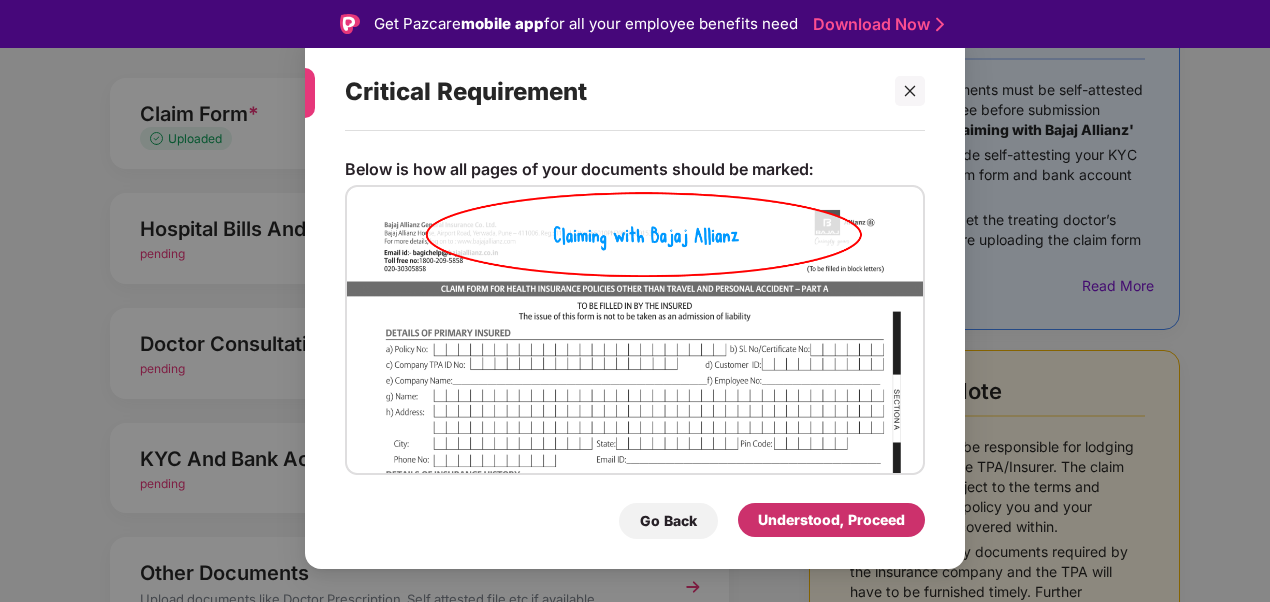 click on "Understood, Proceed" at bounding box center (831, 520) 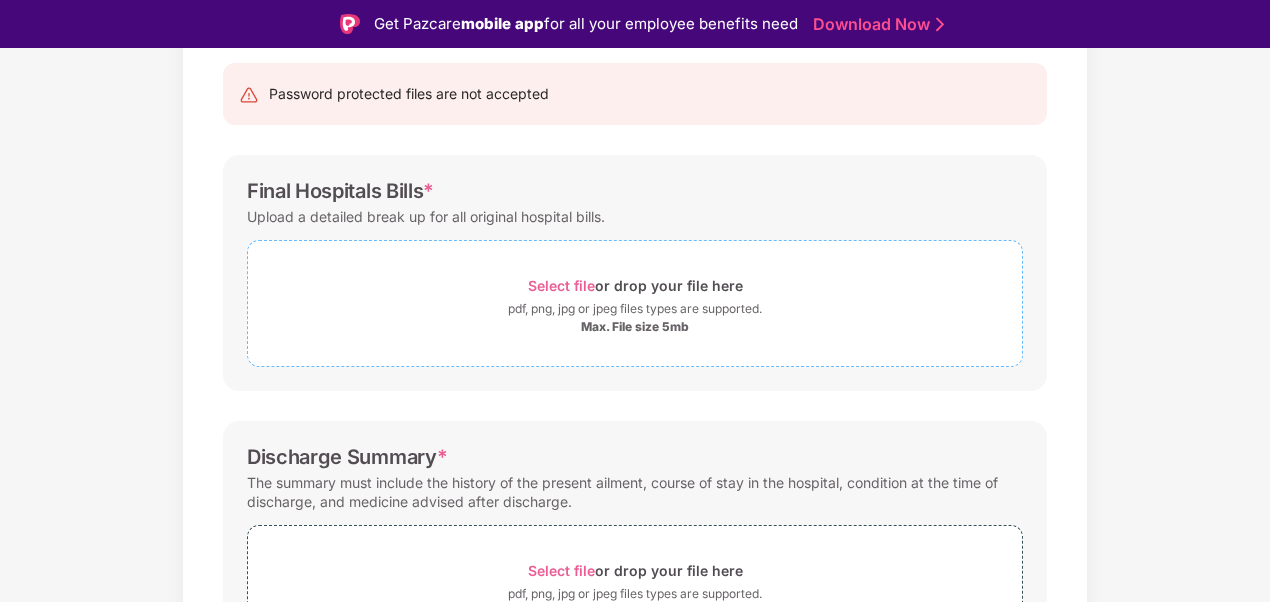 click on "Select file  or drop your file here" at bounding box center (635, 285) 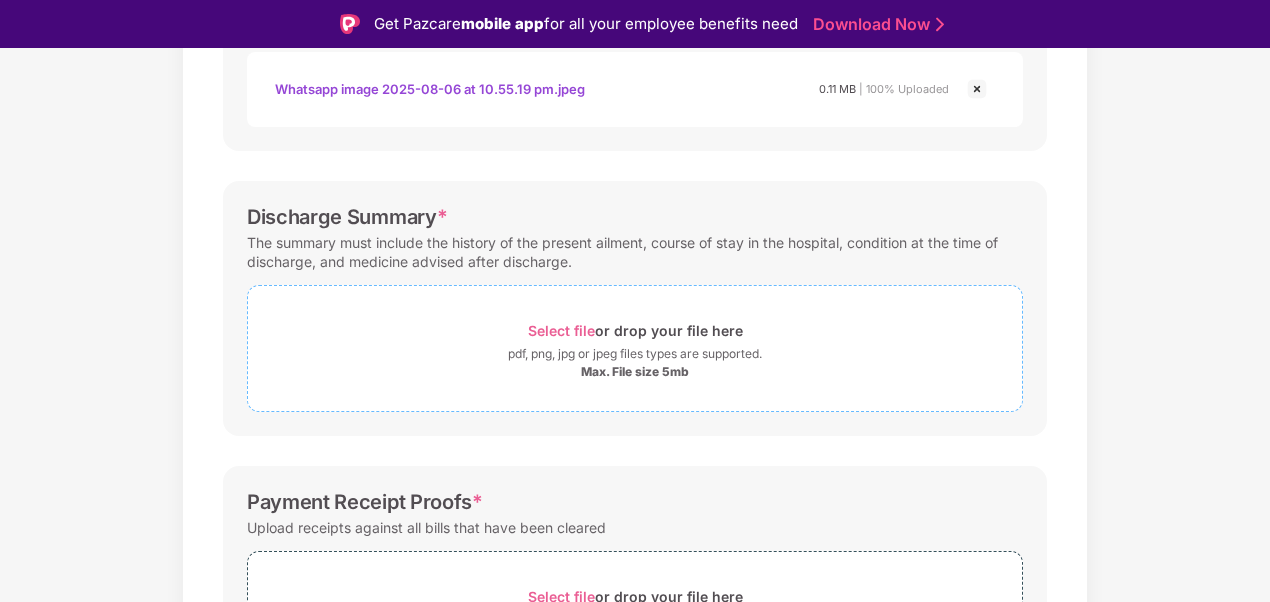 scroll, scrollTop: 1300, scrollLeft: 0, axis: vertical 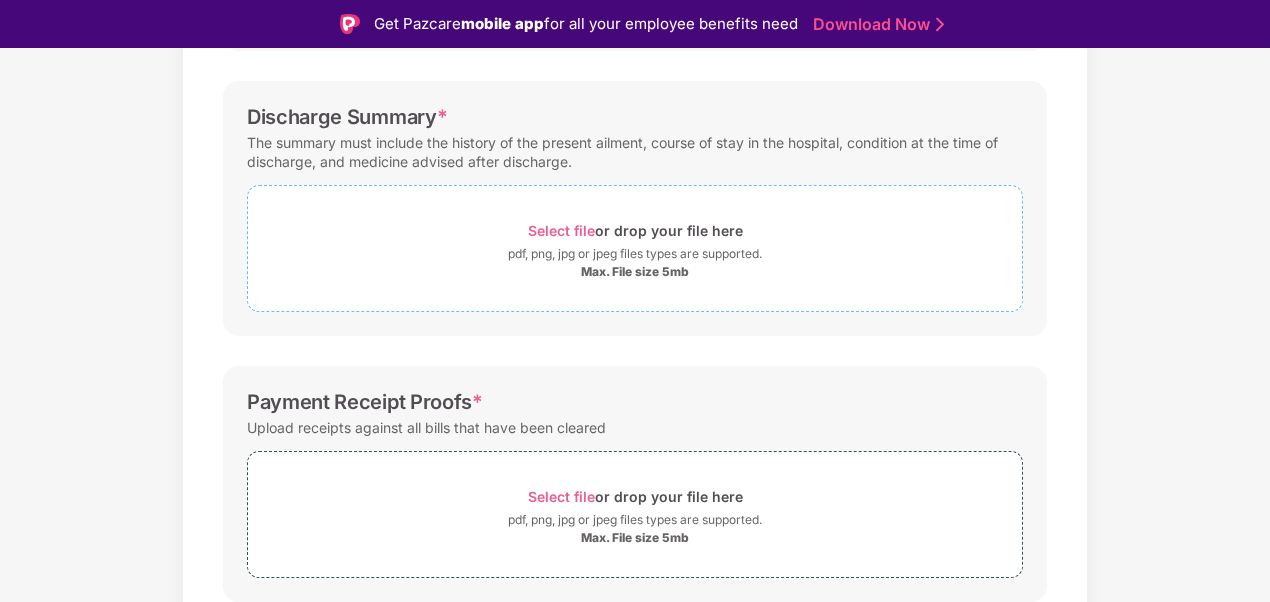click on "Select file  or drop your file here" at bounding box center (635, 230) 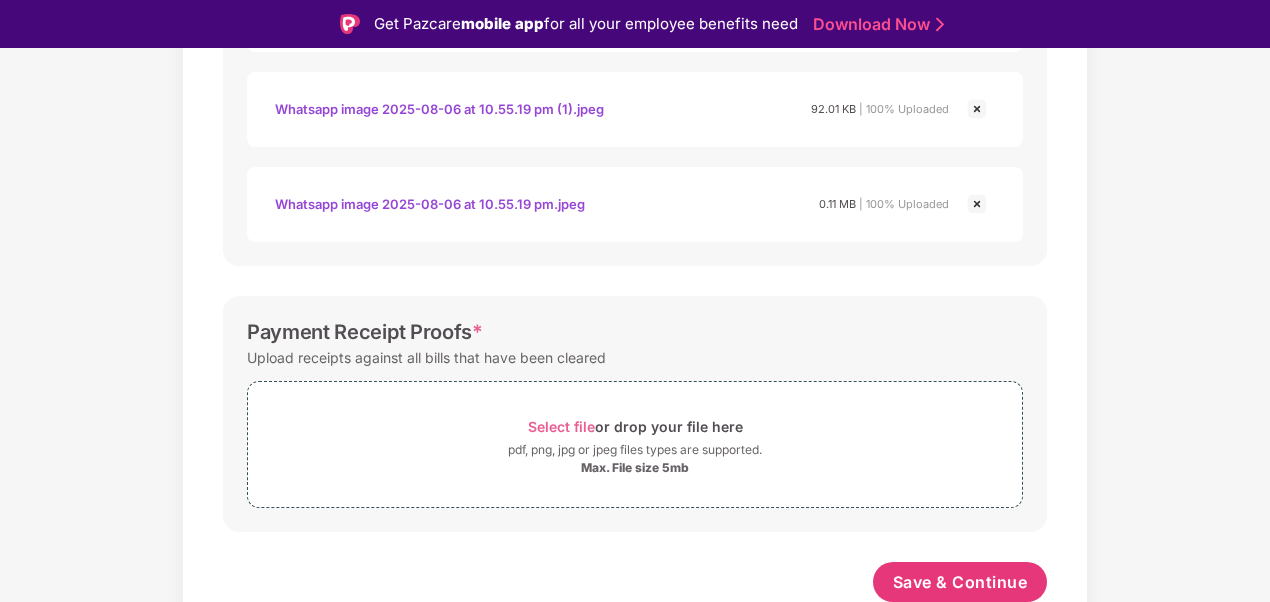 scroll, scrollTop: 2130, scrollLeft: 0, axis: vertical 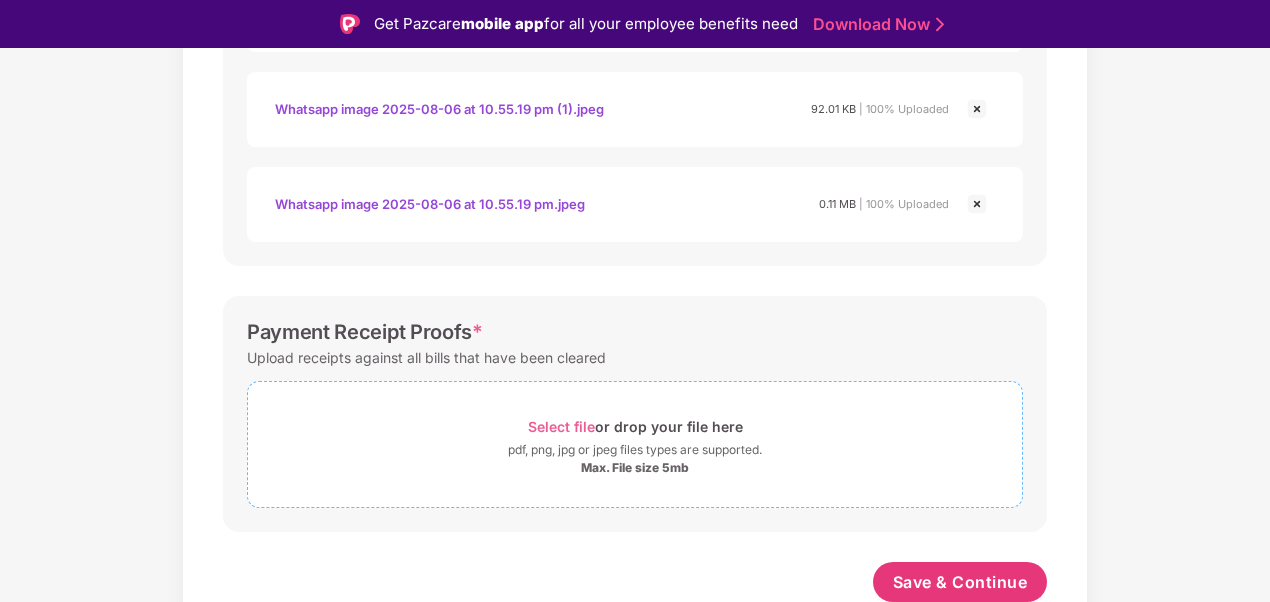 click on "Select file  or drop your file here" at bounding box center [635, 426] 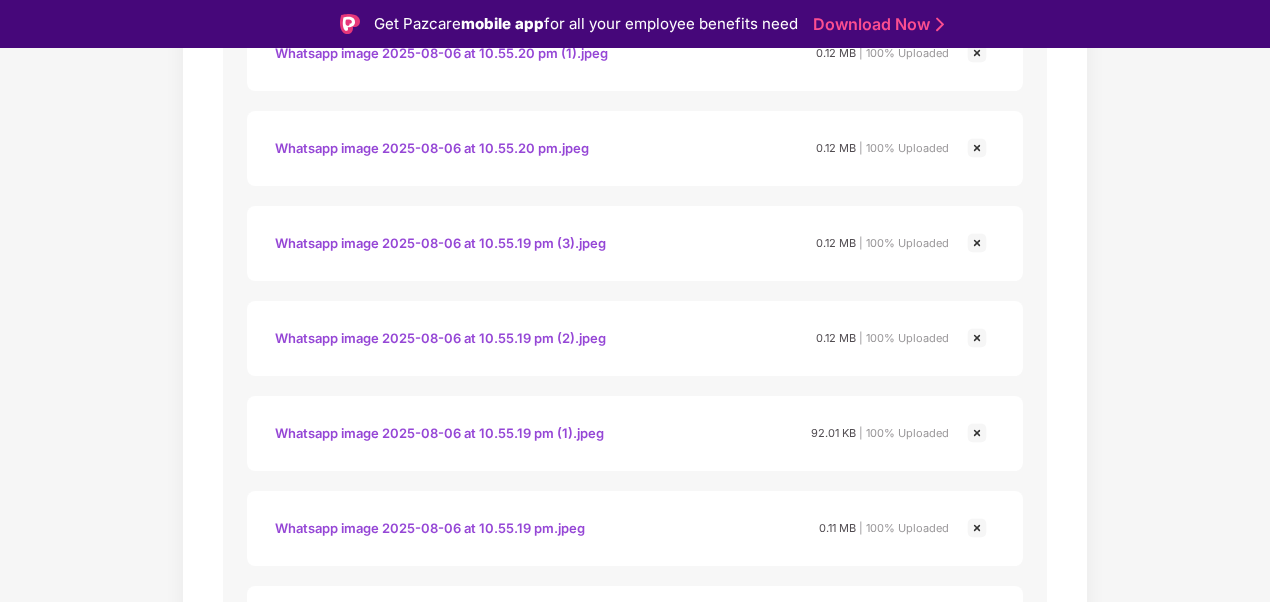 scroll, scrollTop: 2985, scrollLeft: 0, axis: vertical 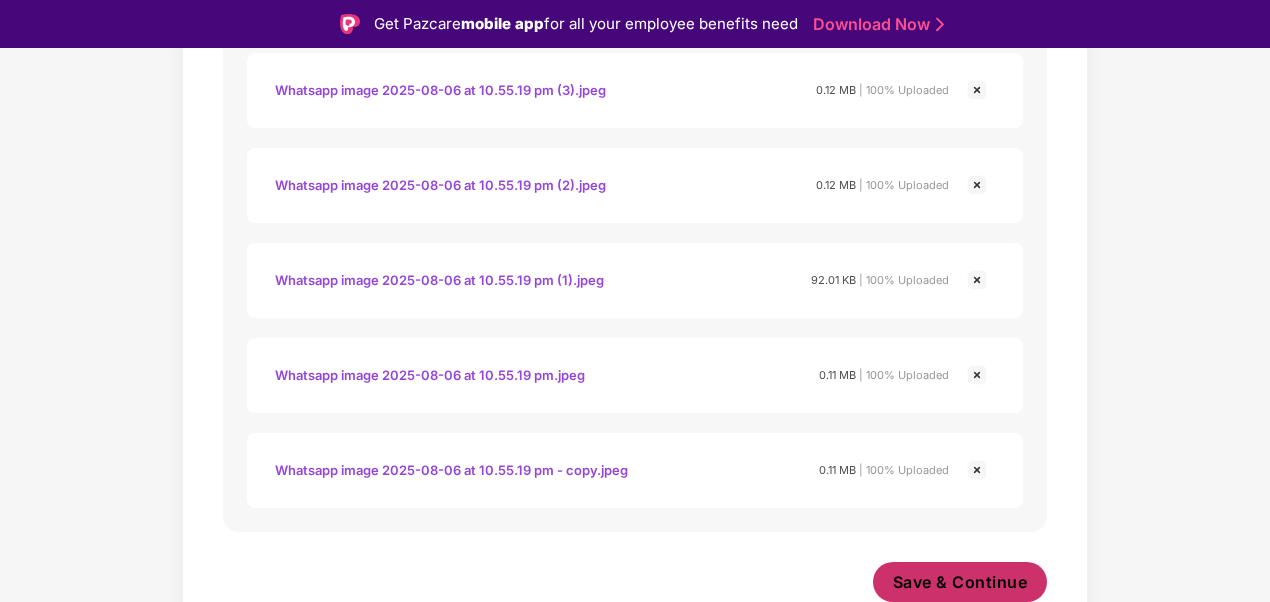 click on "Save & Continue" at bounding box center (960, 582) 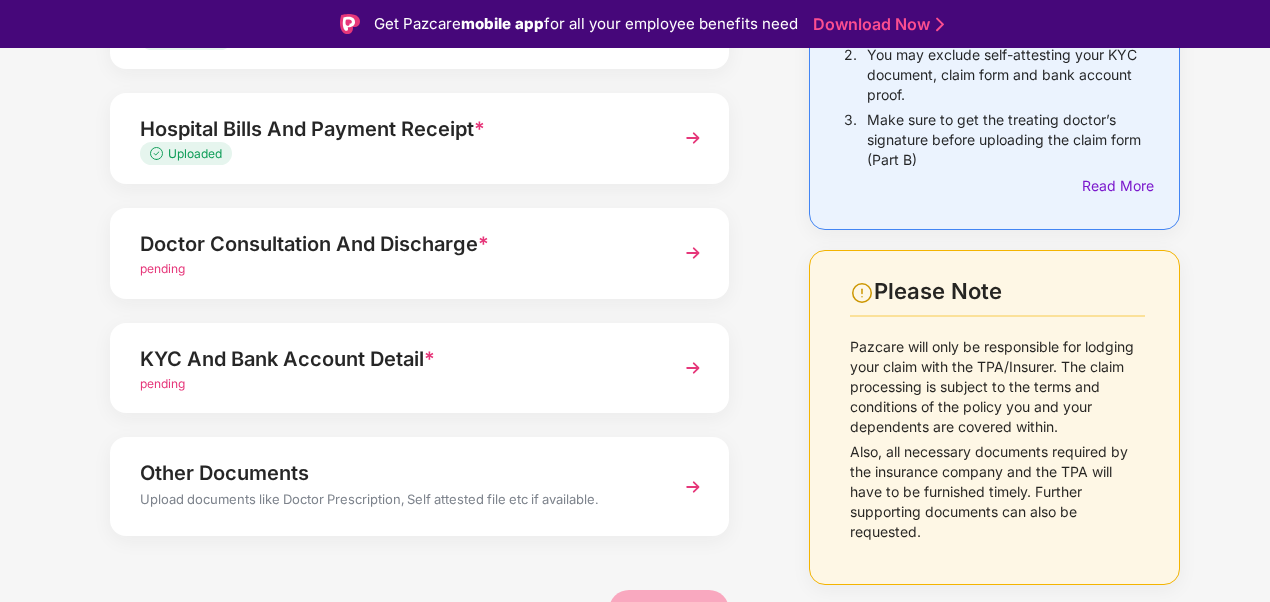 scroll, scrollTop: 310, scrollLeft: 0, axis: vertical 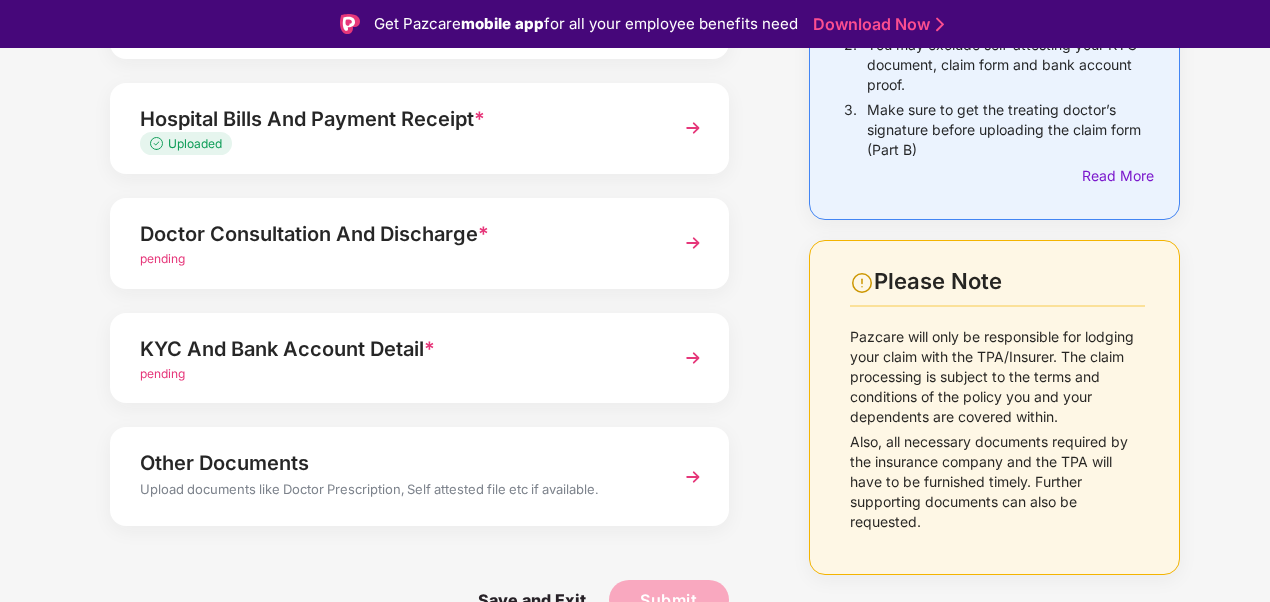 click on "pending" at bounding box center [162, 258] 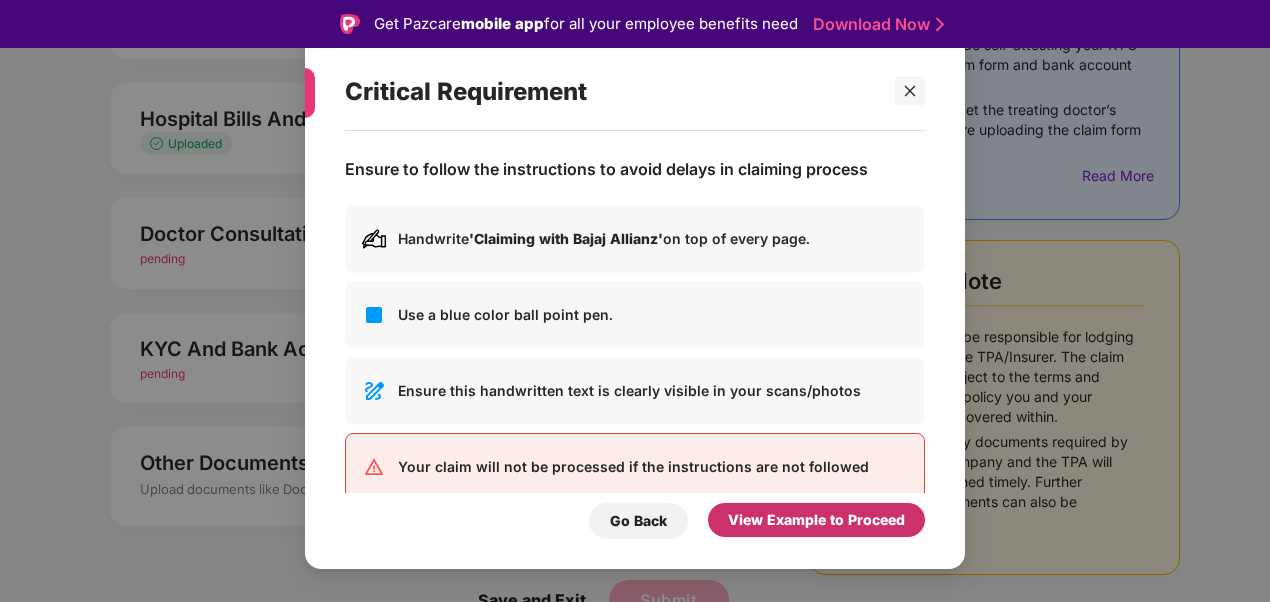 click on "View Example to Proceed" at bounding box center [816, 520] 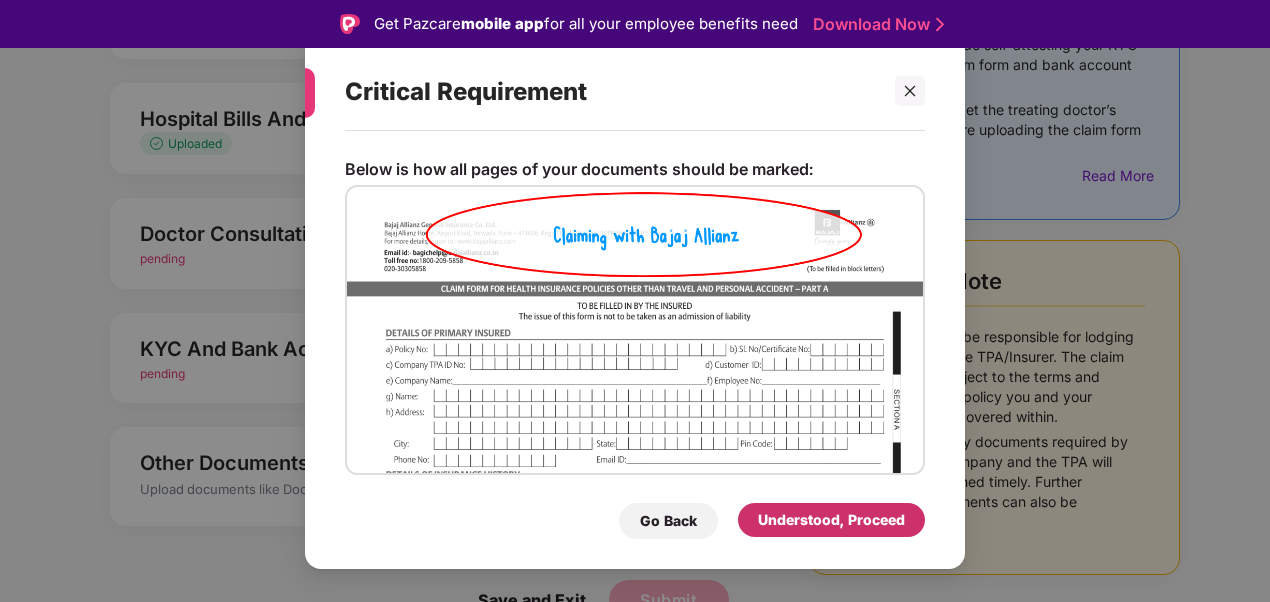 click on "Understood, Proceed" at bounding box center [831, 520] 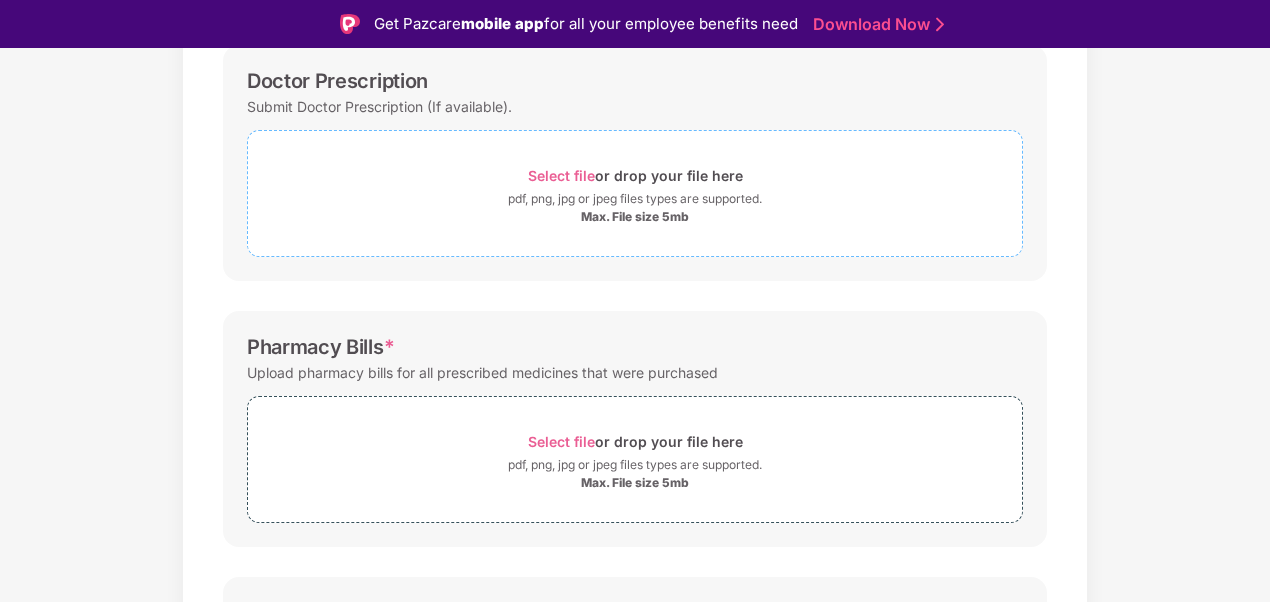 click on "pdf, png, jpg or jpeg files types are supported." at bounding box center [635, 199] 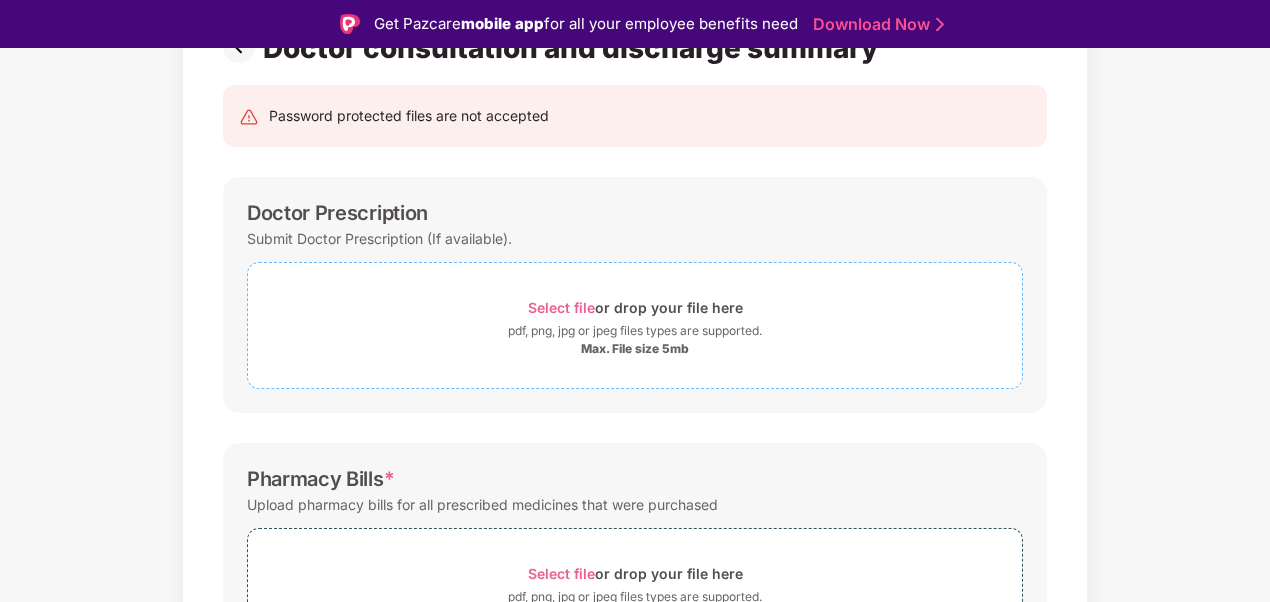 scroll, scrollTop: 210, scrollLeft: 0, axis: vertical 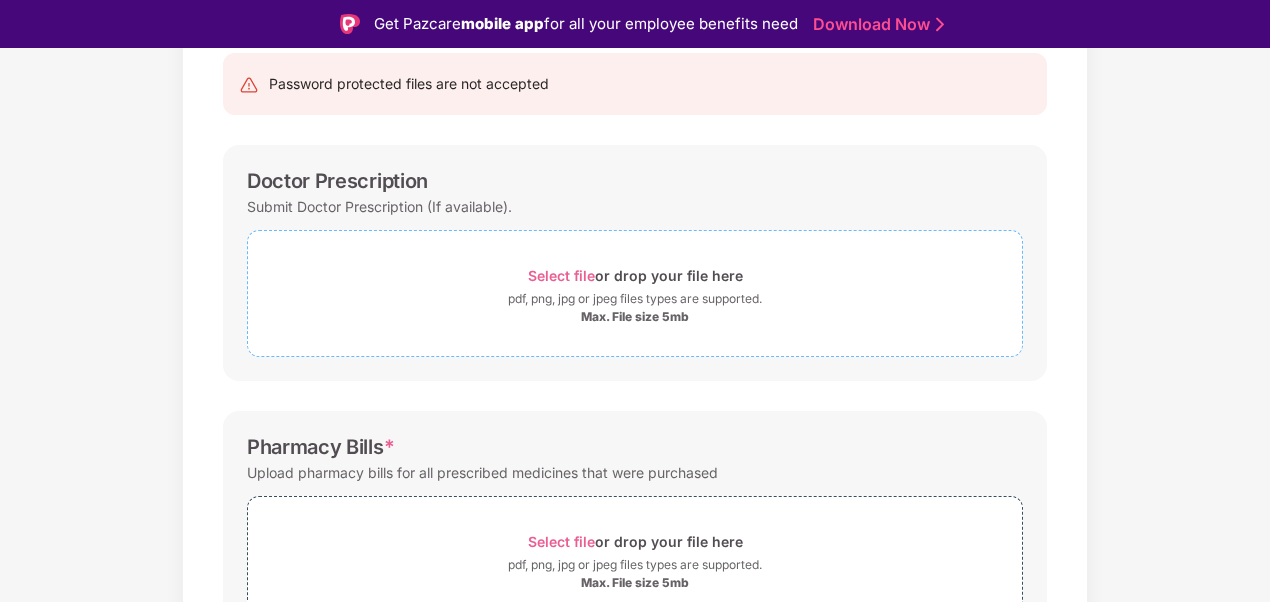 click on "Select file  or drop your file here" at bounding box center (635, 275) 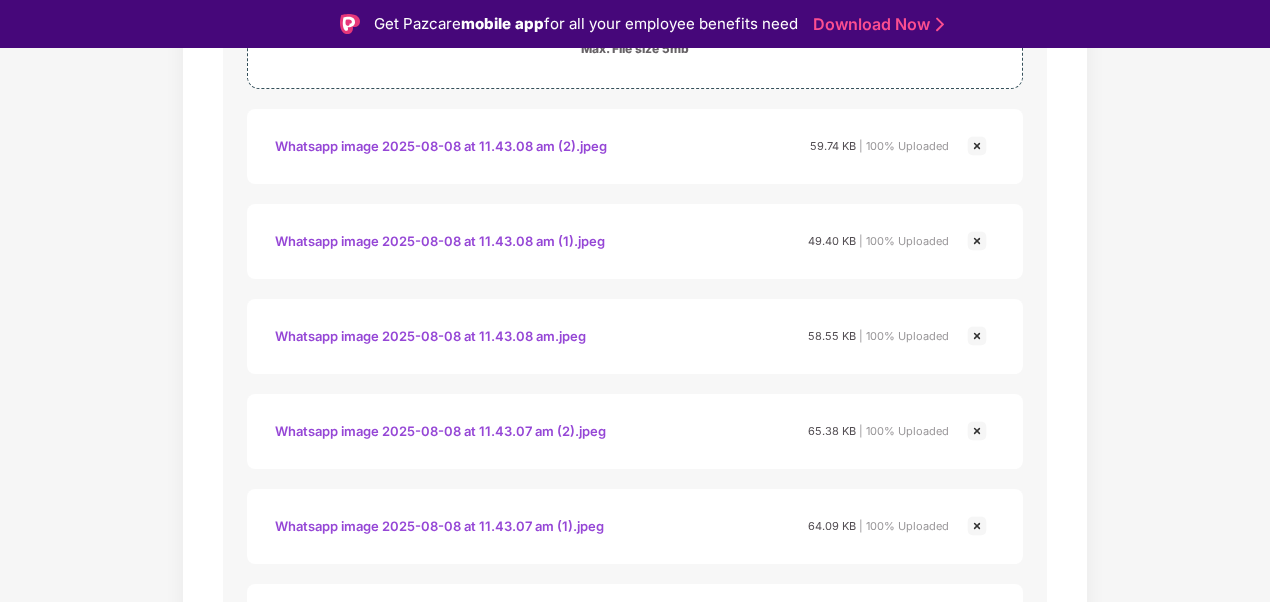 scroll, scrollTop: 510, scrollLeft: 0, axis: vertical 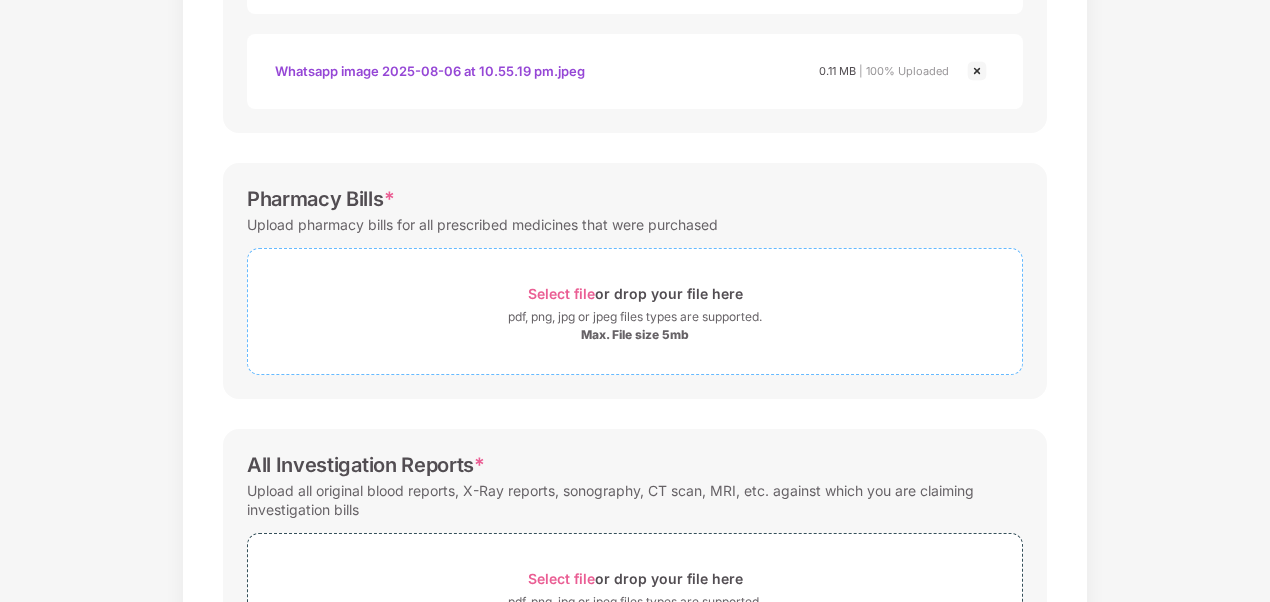 click on "Select file  or drop your file here" at bounding box center (635, 293) 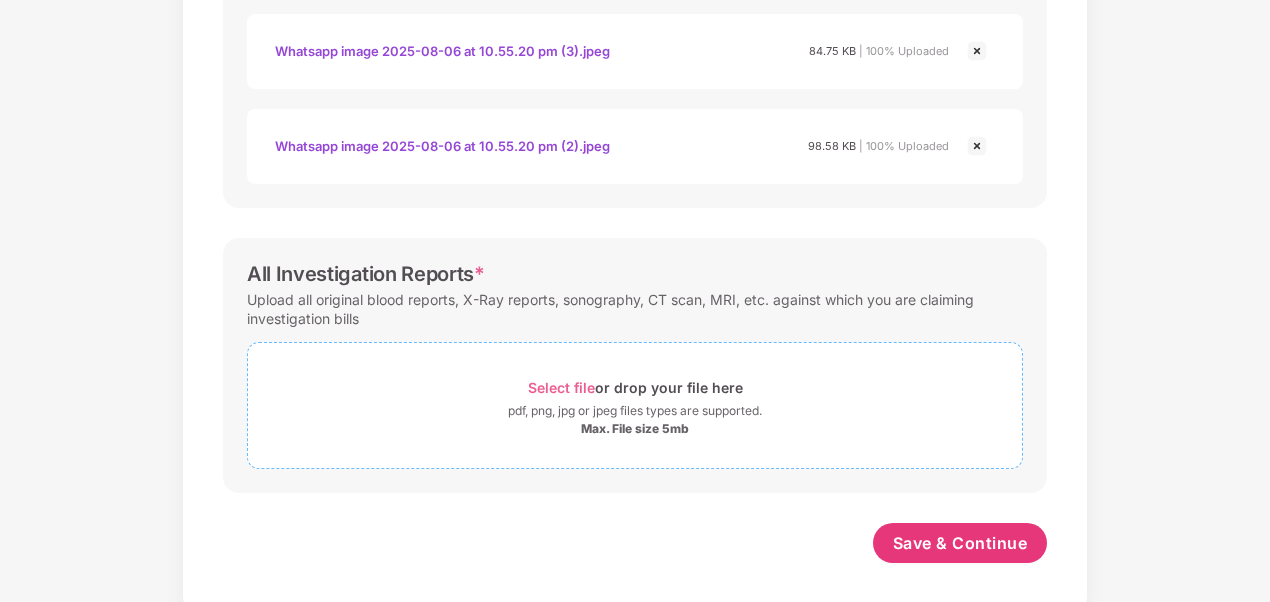 scroll, scrollTop: 2225, scrollLeft: 0, axis: vertical 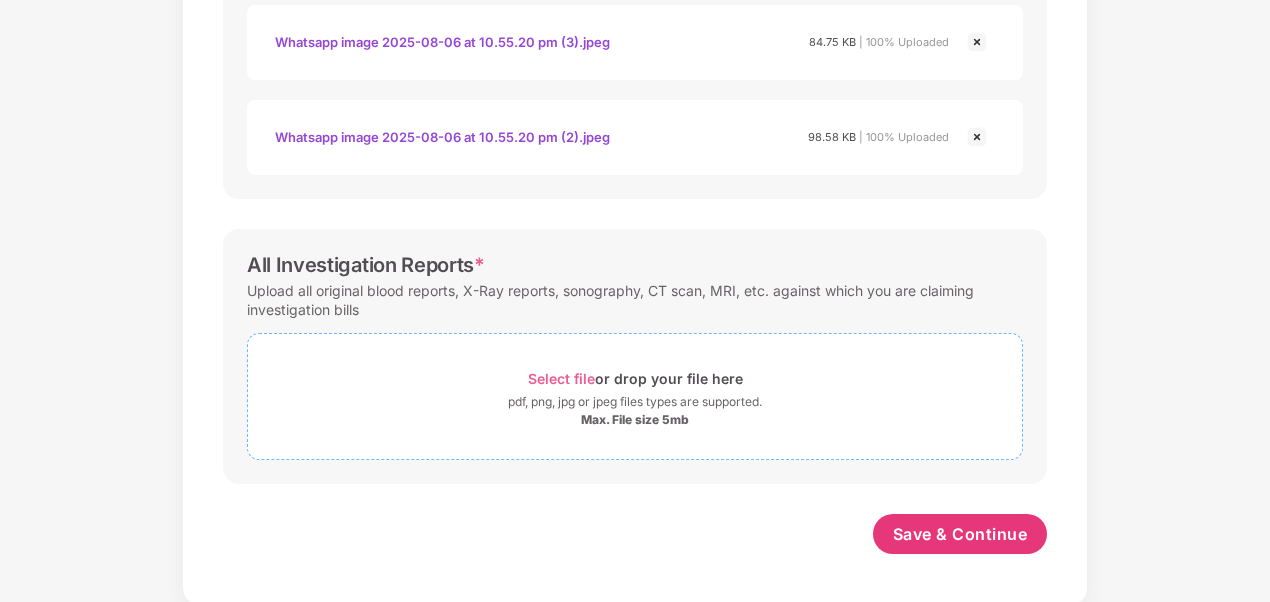 click on "Select file  or drop your file here" at bounding box center (635, 378) 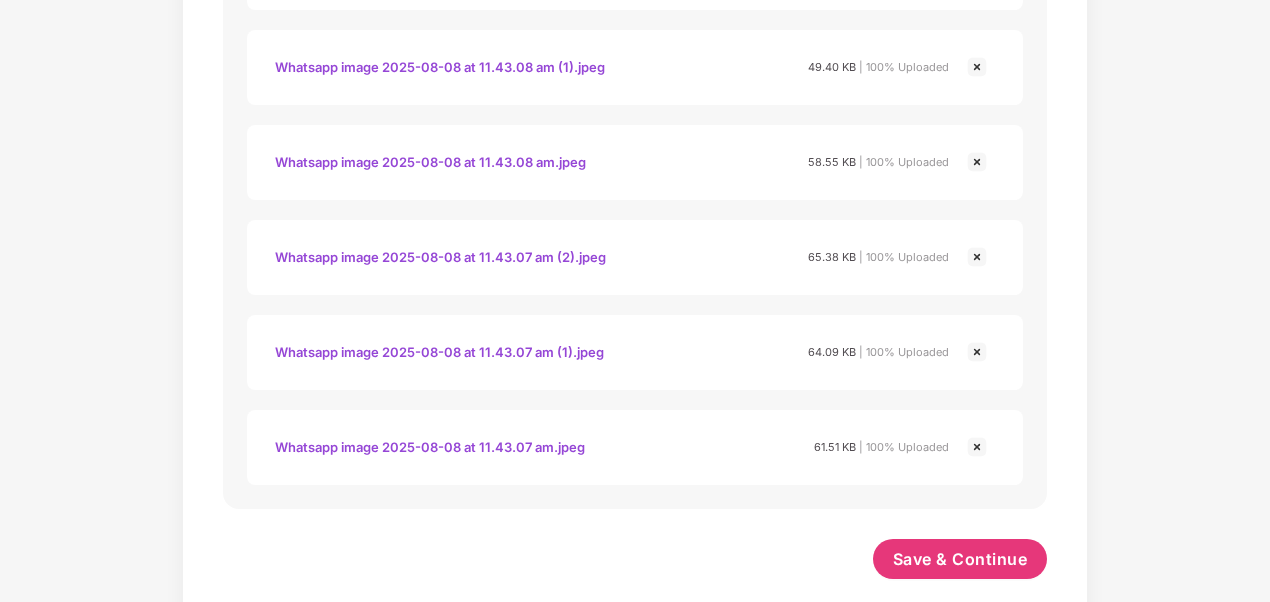 scroll, scrollTop: 2795, scrollLeft: 0, axis: vertical 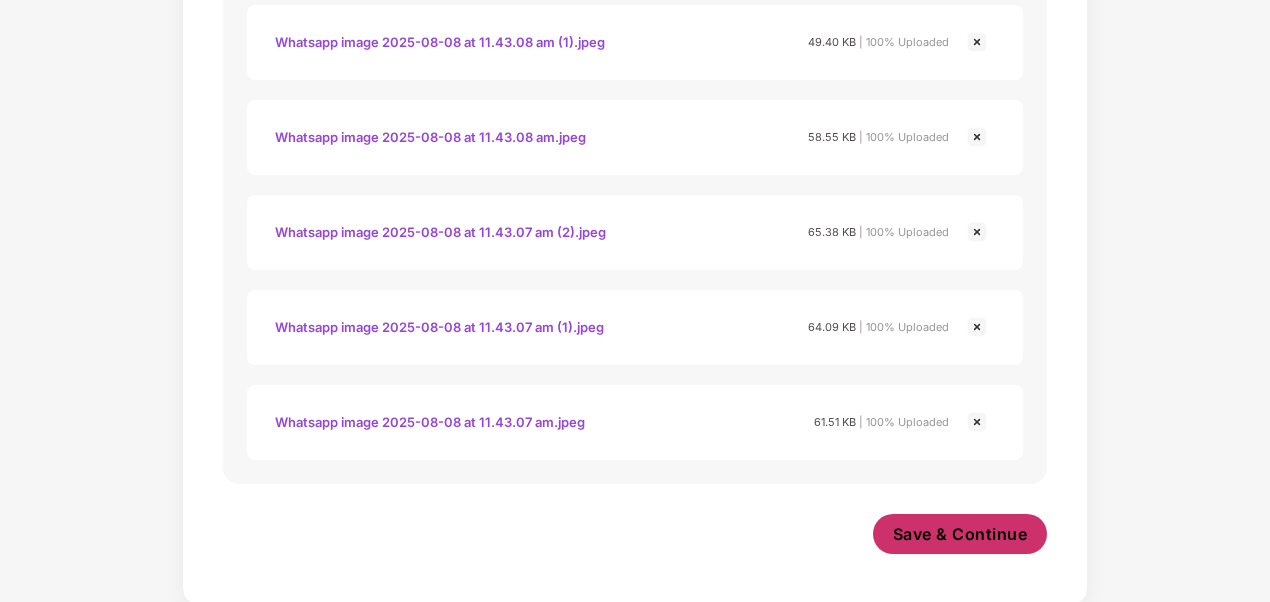 click on "Save & Continue" at bounding box center [960, 534] 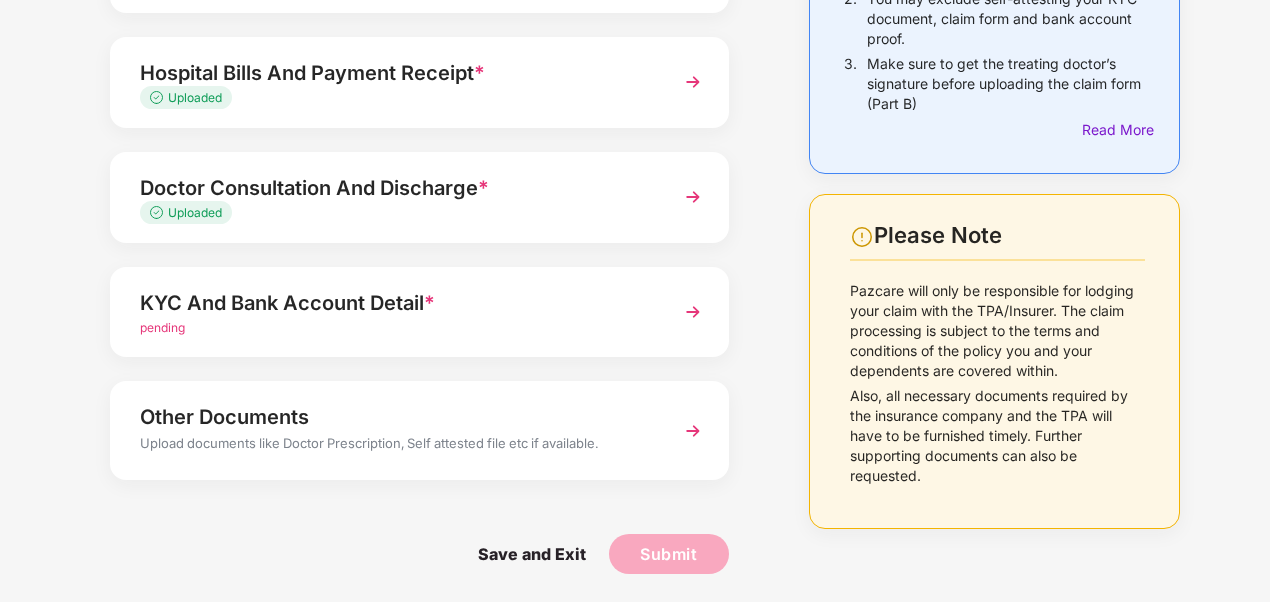 scroll, scrollTop: 310, scrollLeft: 0, axis: vertical 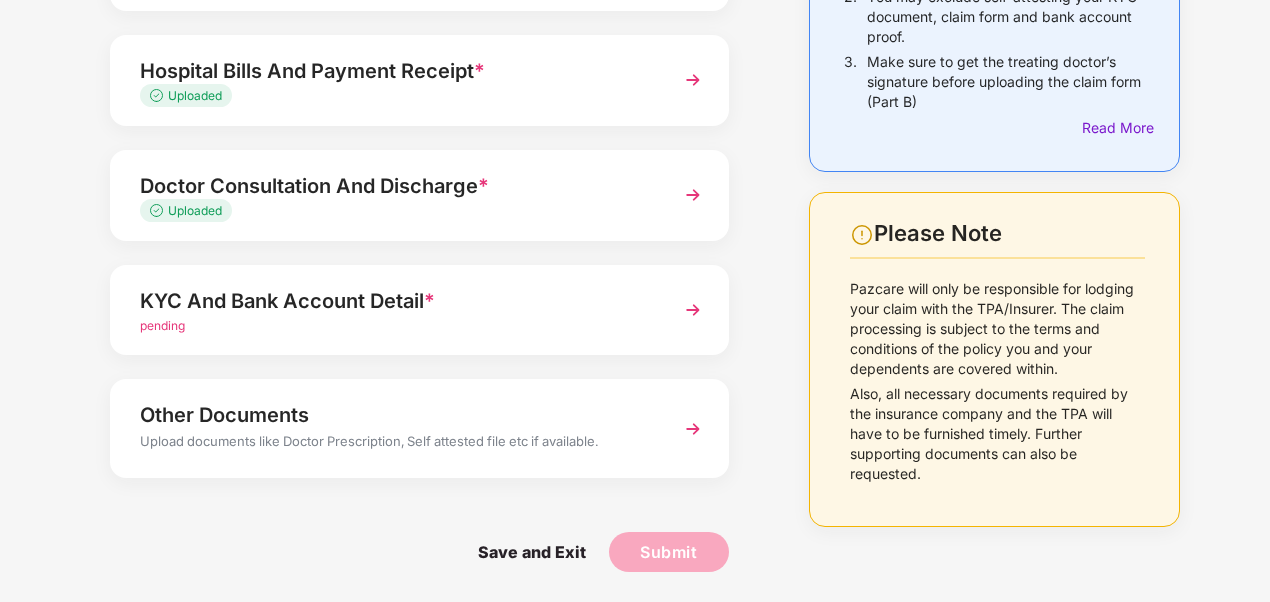 click on "pending" at bounding box center [162, 325] 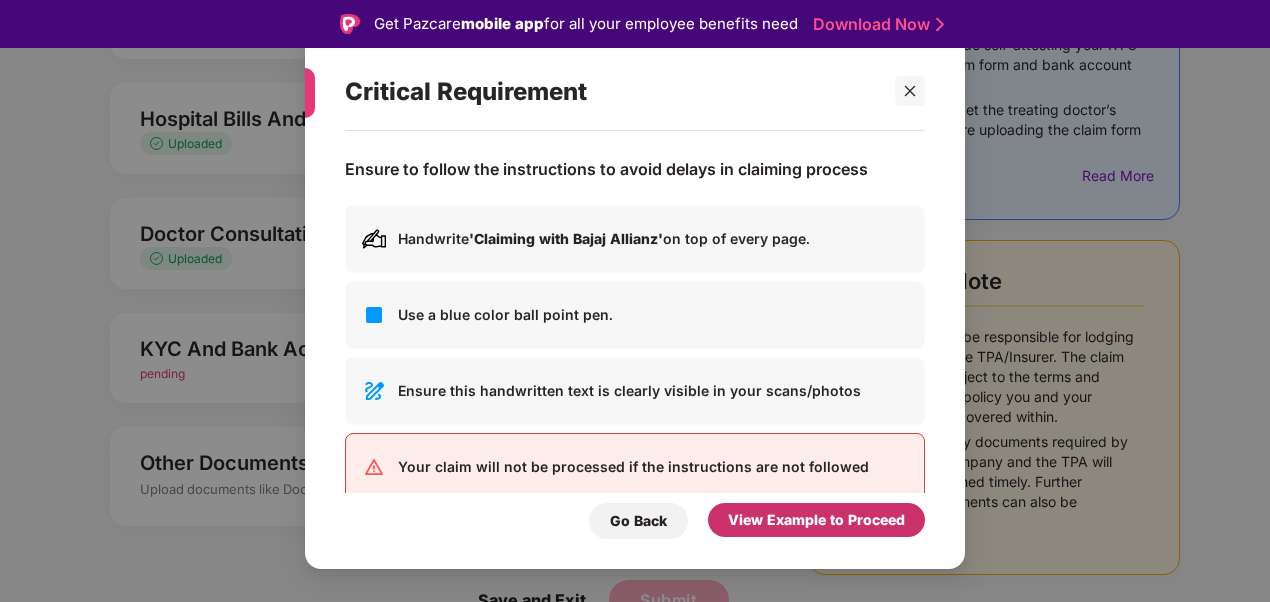 click on "View Example to Proceed" at bounding box center (816, 520) 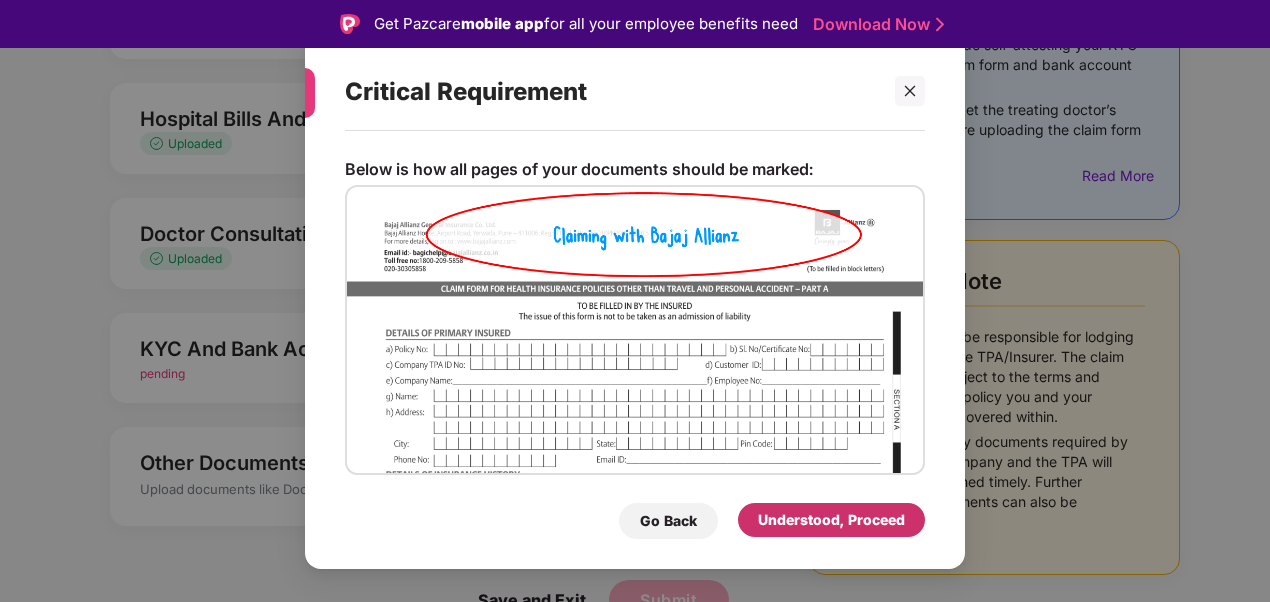 click on "Understood, Proceed" at bounding box center [831, 520] 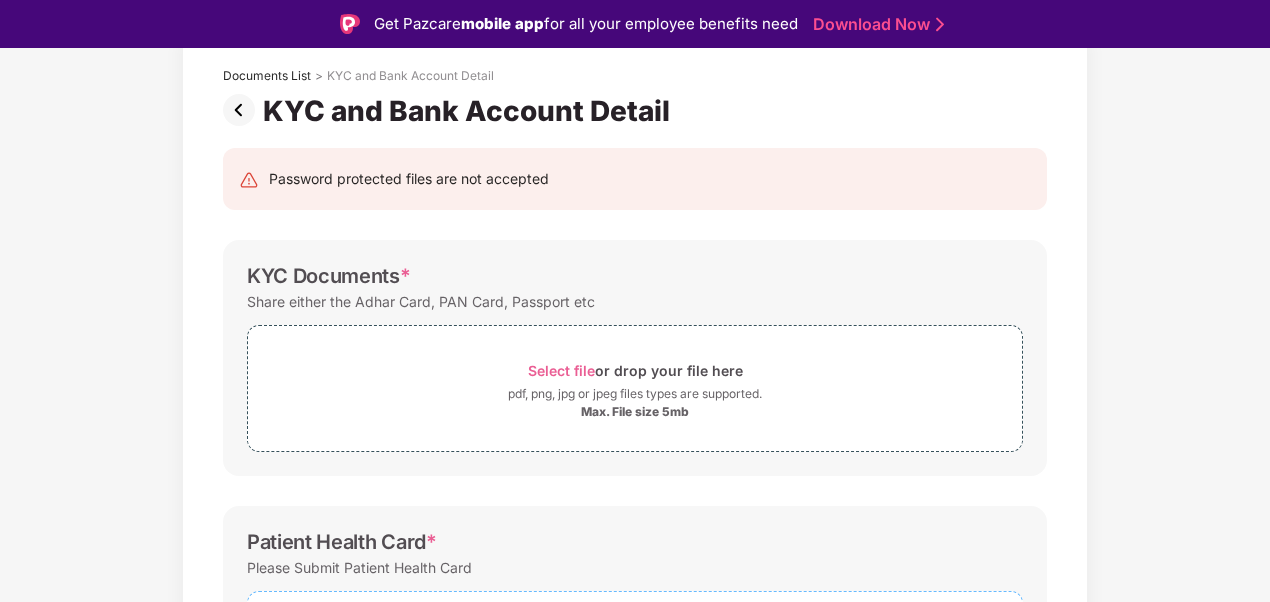 scroll, scrollTop: 300, scrollLeft: 0, axis: vertical 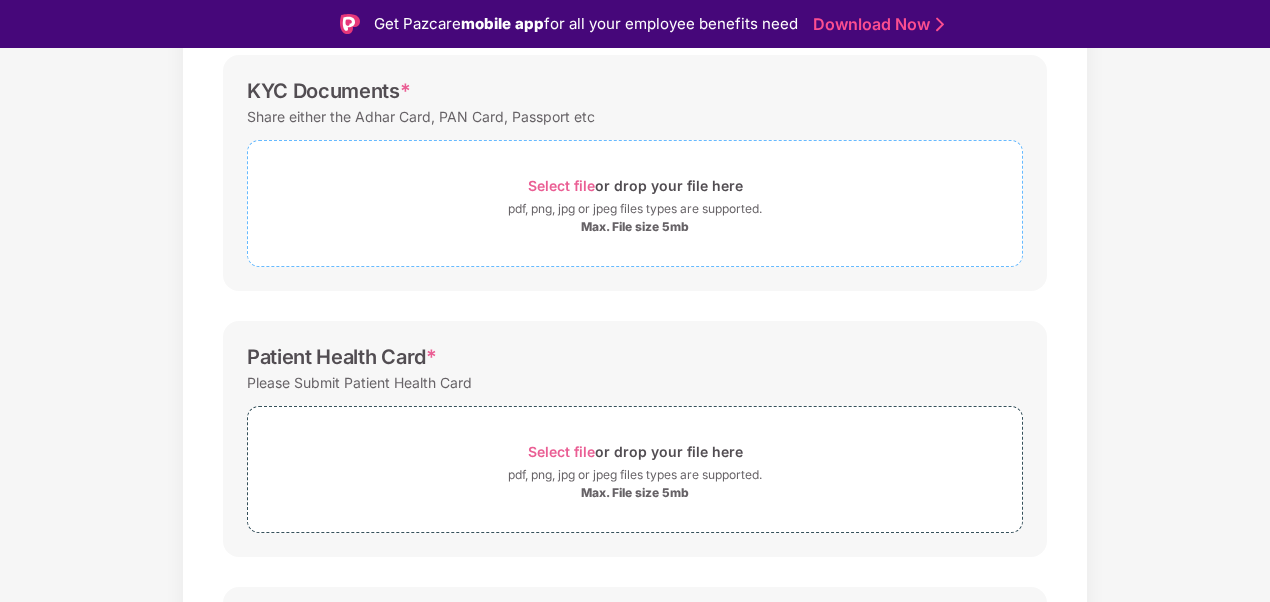 click on "Select file" at bounding box center [561, 185] 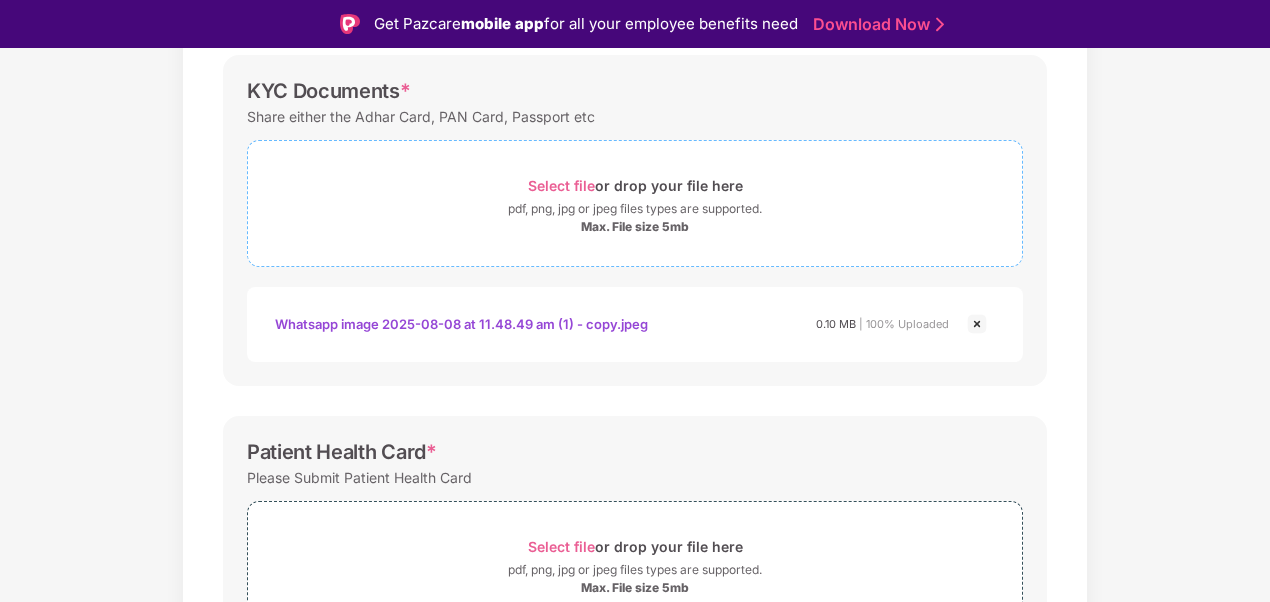click on "Select file  or drop your file here" at bounding box center [635, 185] 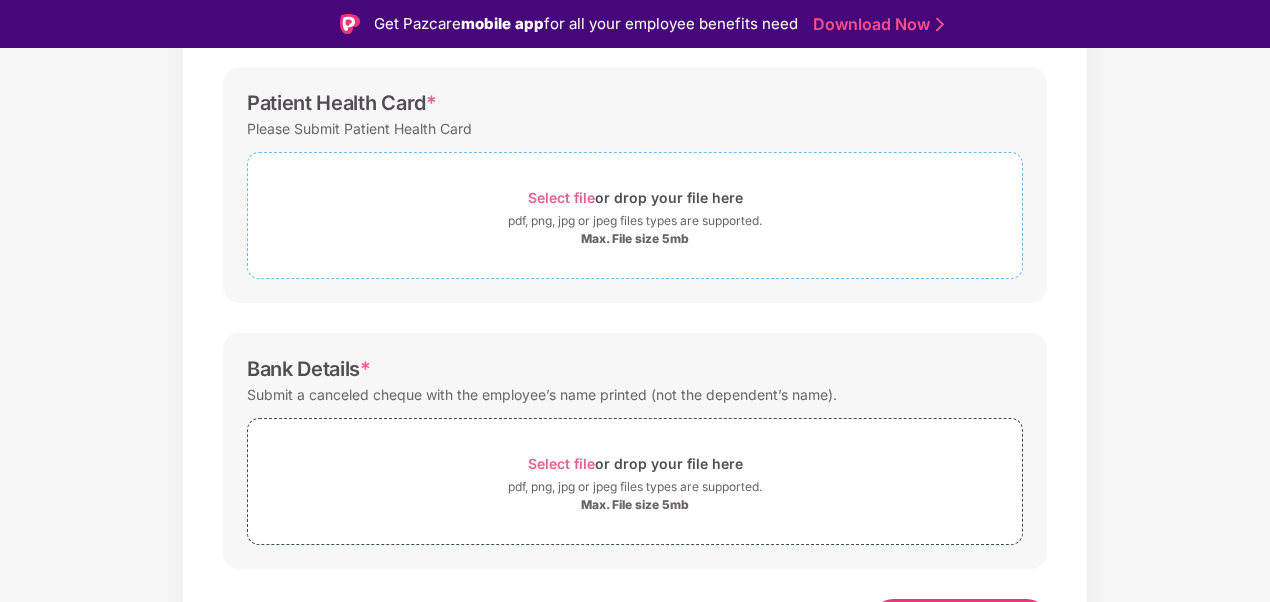 scroll, scrollTop: 781, scrollLeft: 0, axis: vertical 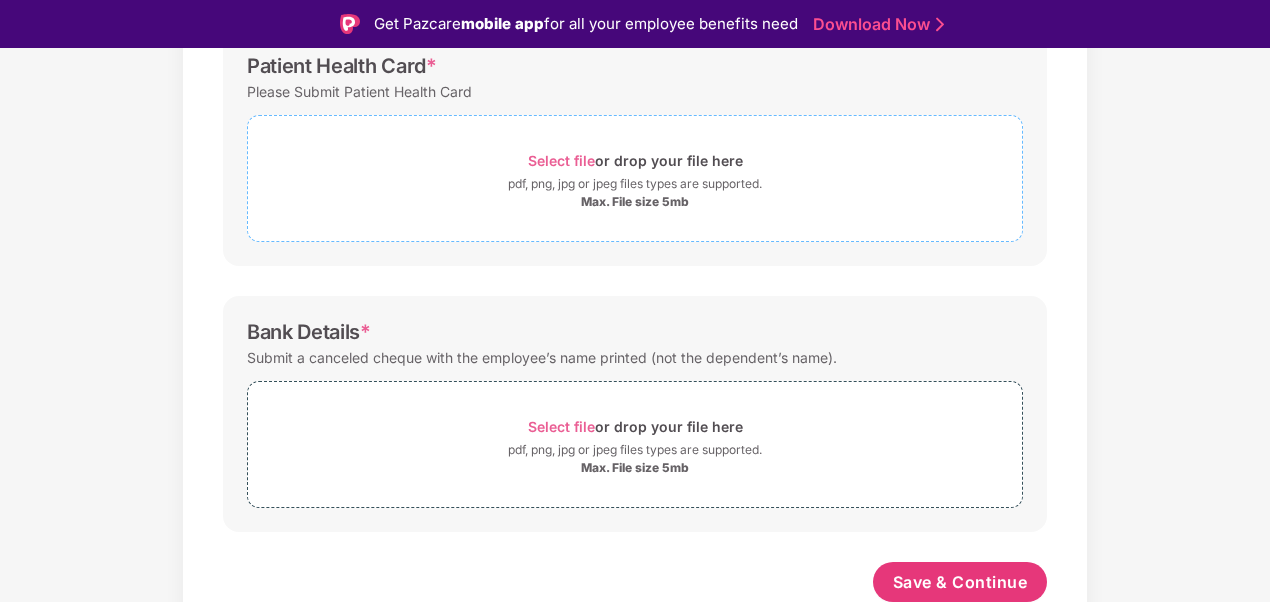 click on "pdf, png, jpg or jpeg files types are supported." at bounding box center (635, 184) 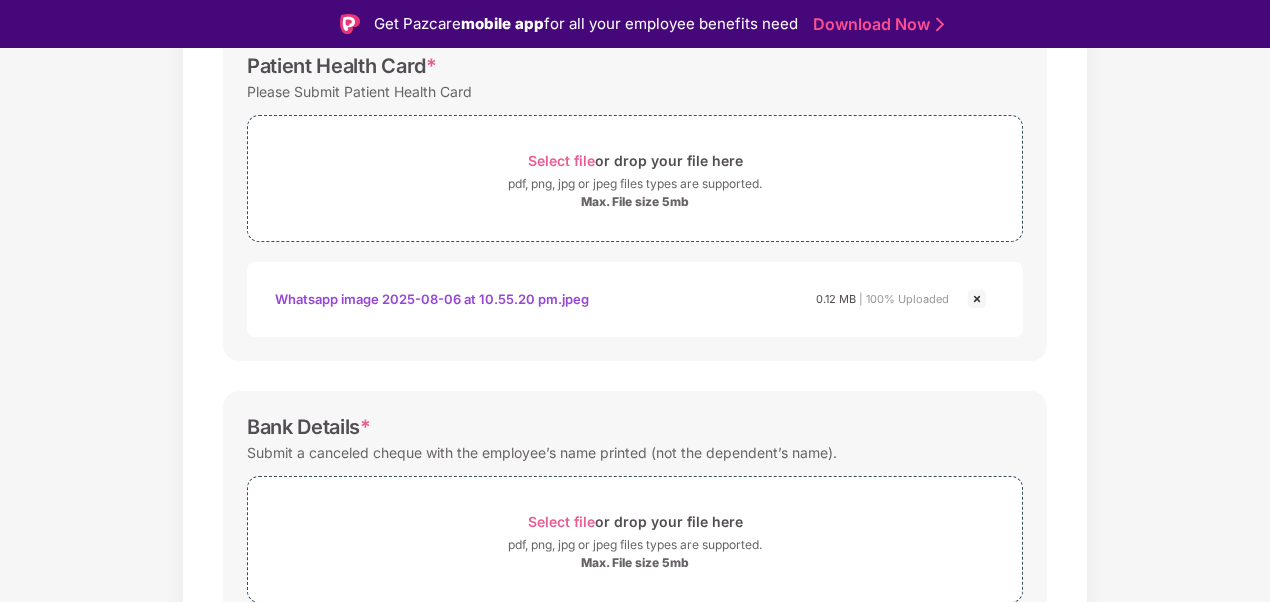 scroll, scrollTop: 876, scrollLeft: 0, axis: vertical 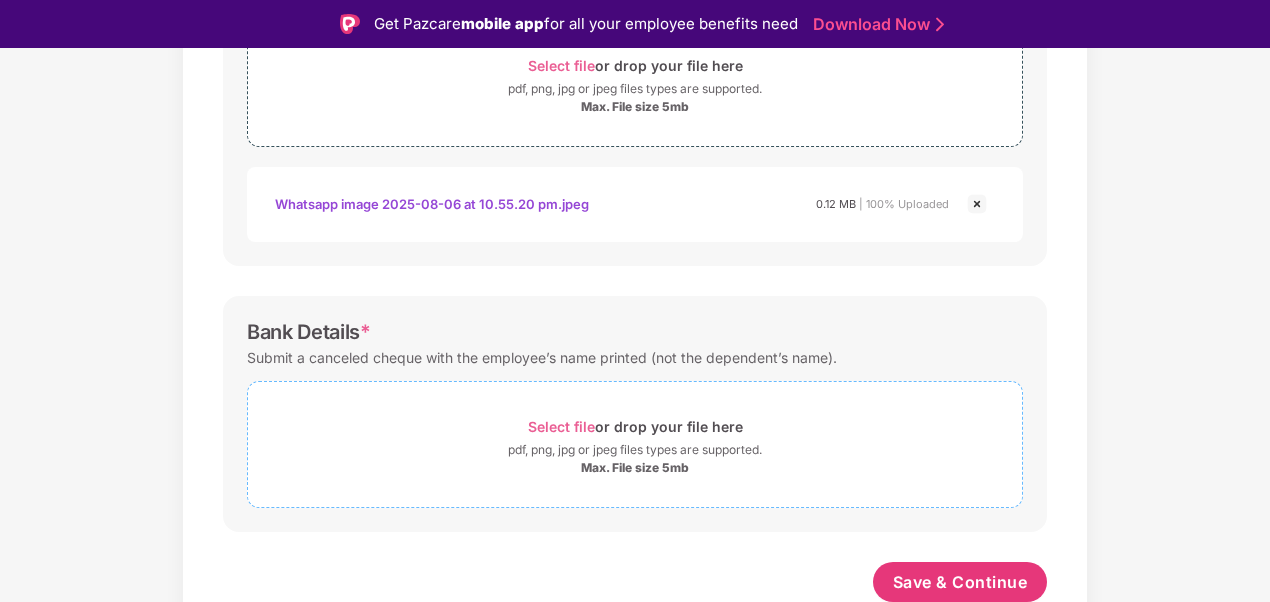 click on "Select file" at bounding box center (561, 426) 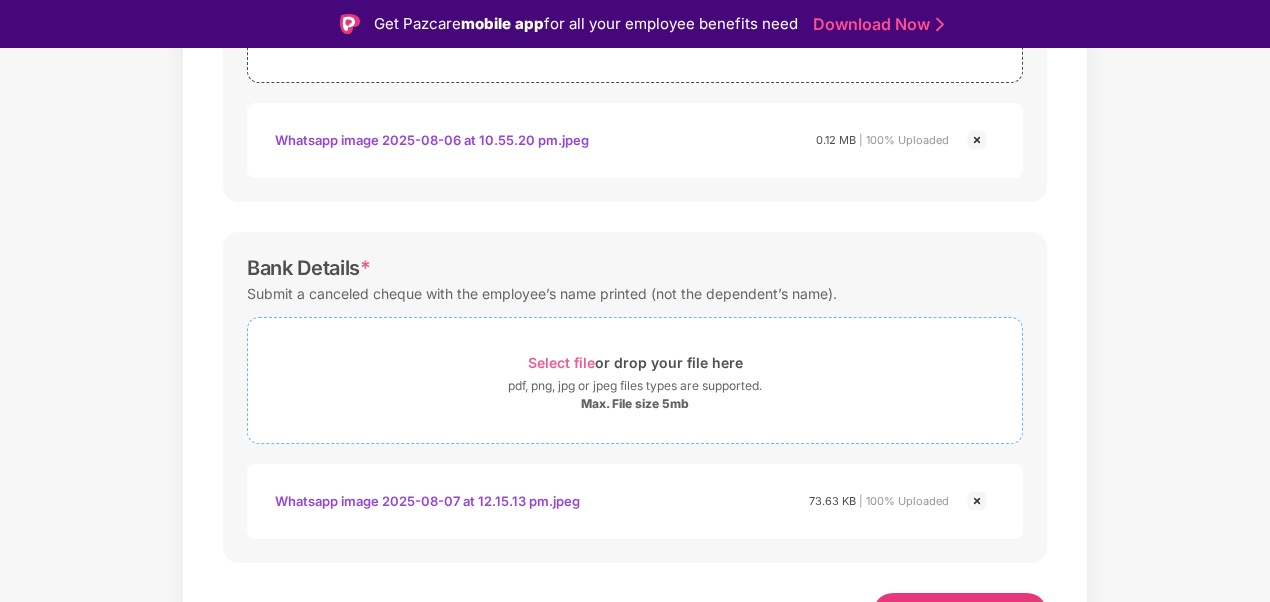 scroll, scrollTop: 971, scrollLeft: 0, axis: vertical 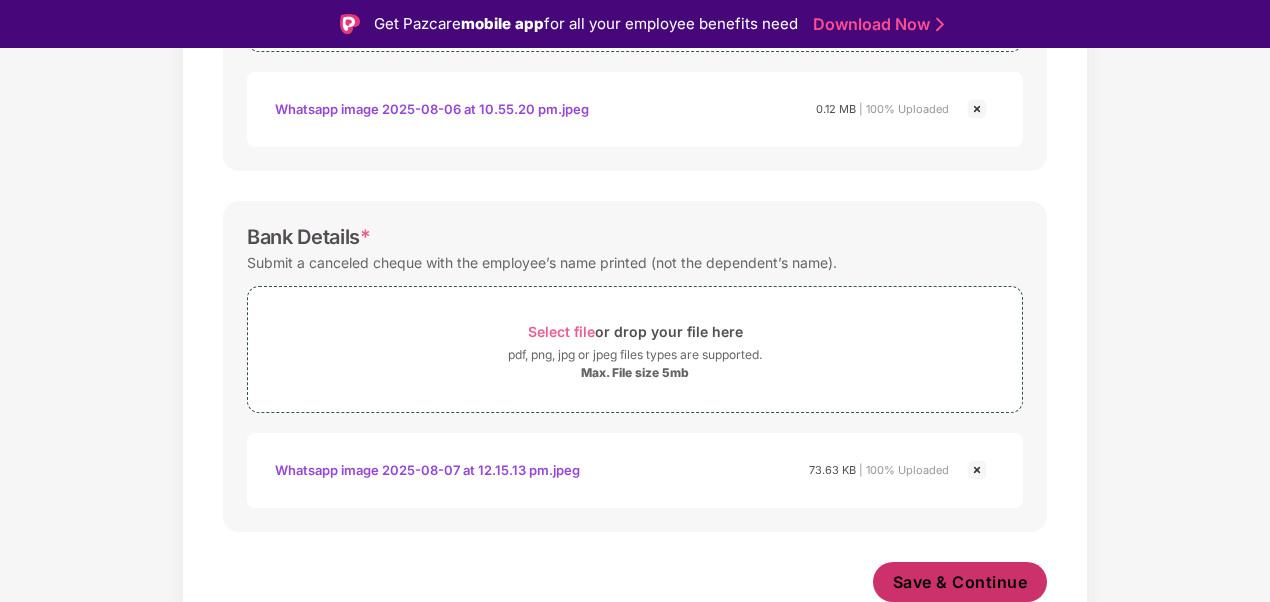 click on "Save & Continue" at bounding box center [960, 582] 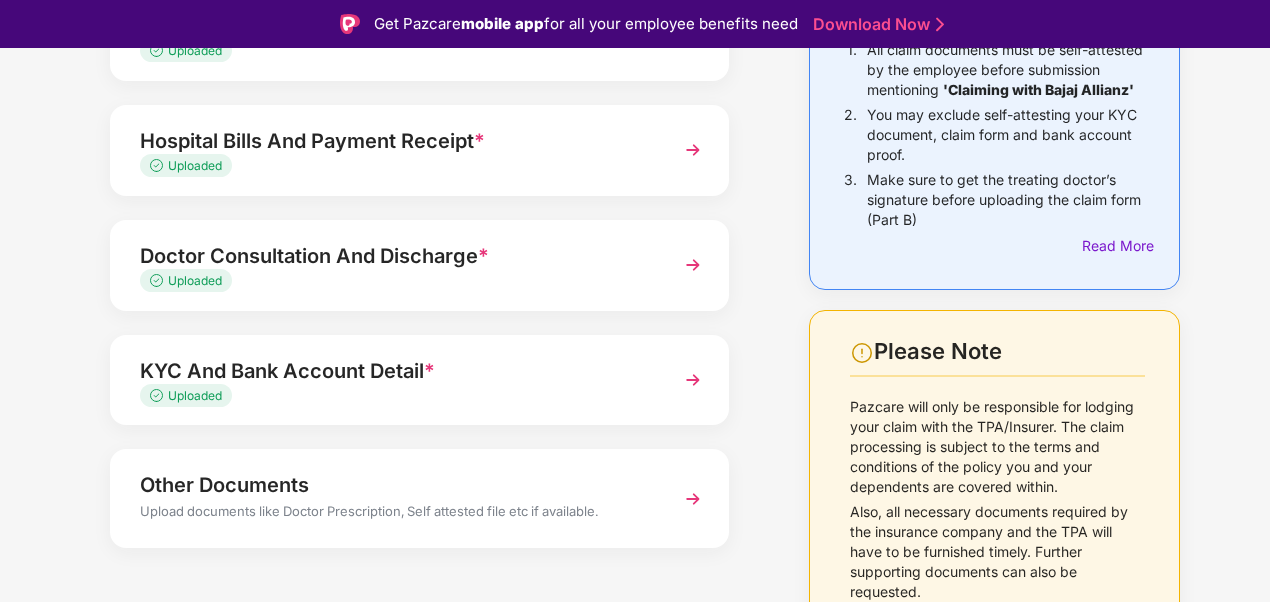 scroll, scrollTop: 262, scrollLeft: 0, axis: vertical 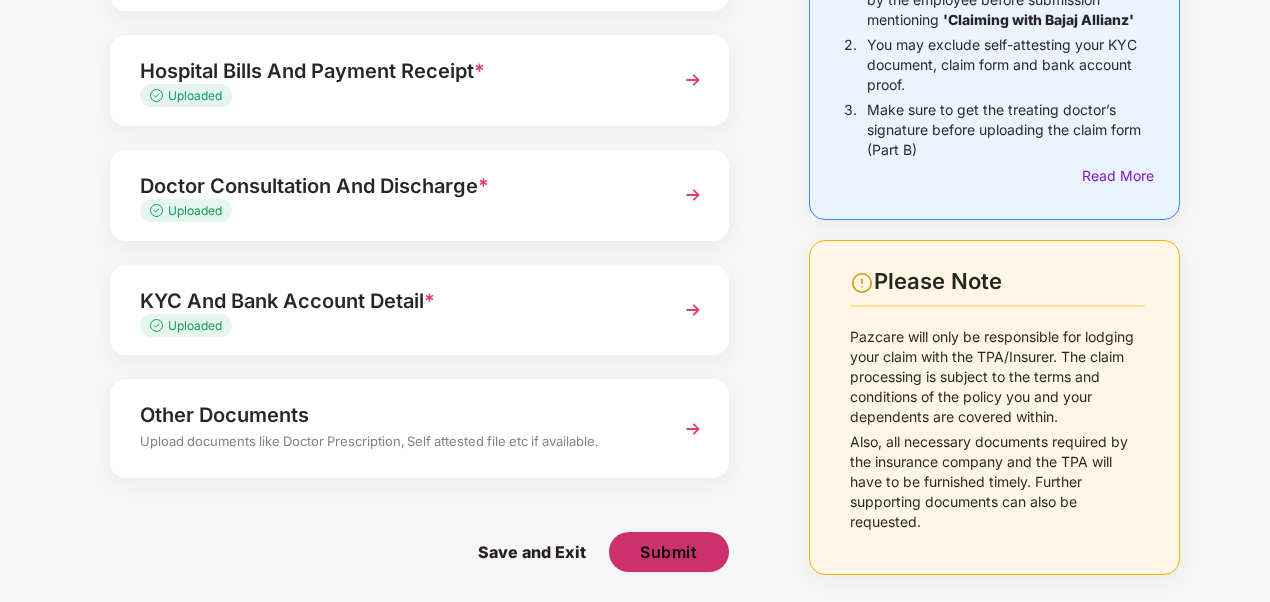 click on "Submit" at bounding box center [668, 552] 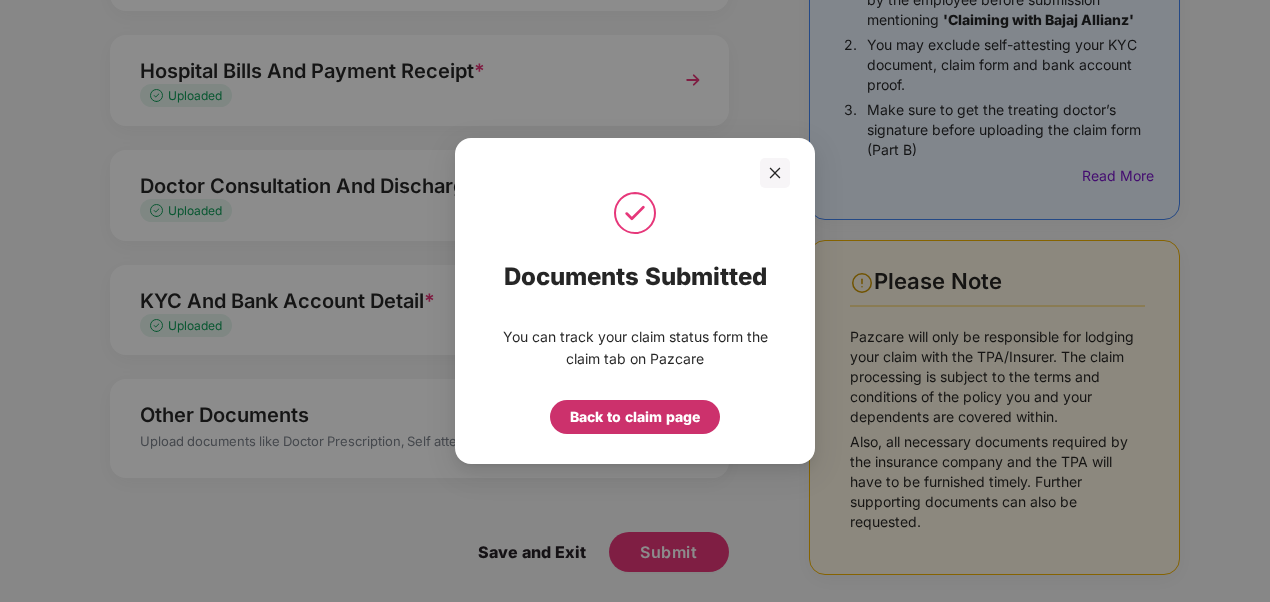 click on "Back to claim page" at bounding box center [635, 417] 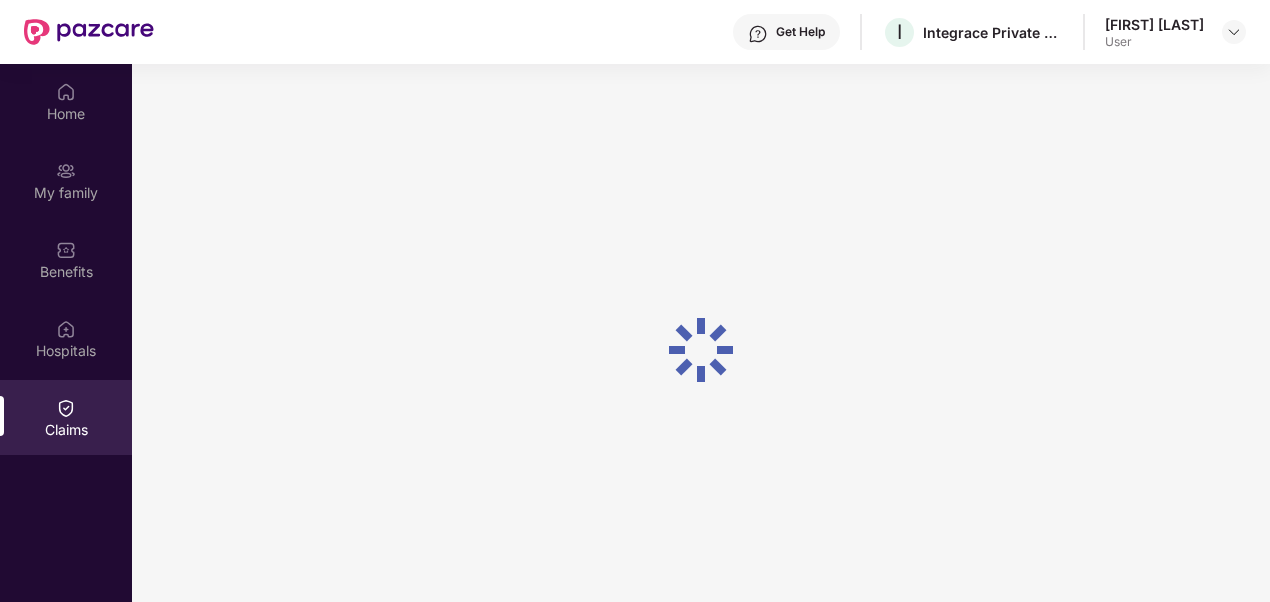 scroll, scrollTop: 112, scrollLeft: 0, axis: vertical 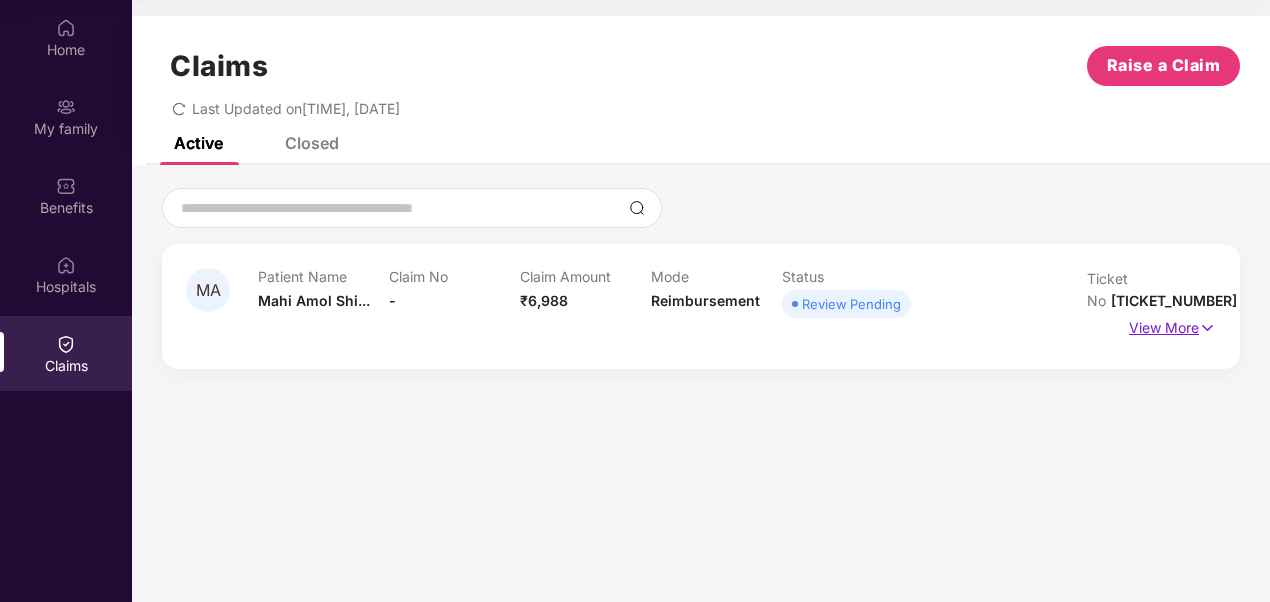 click on "View More" at bounding box center (1172, 325) 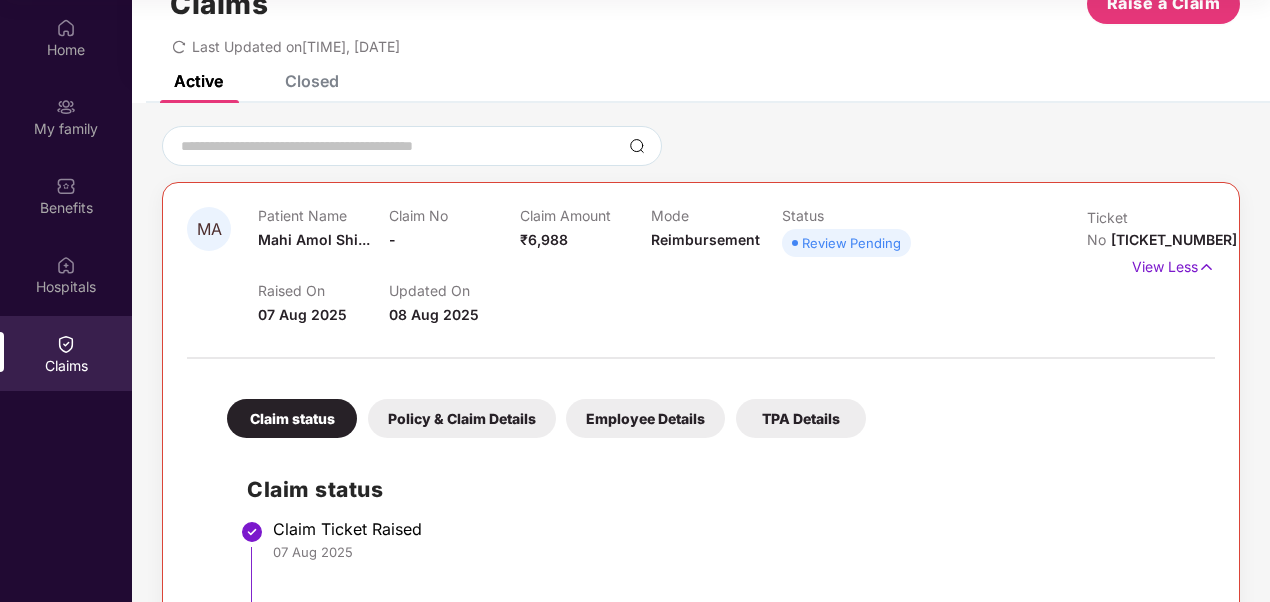 scroll, scrollTop: 0, scrollLeft: 0, axis: both 